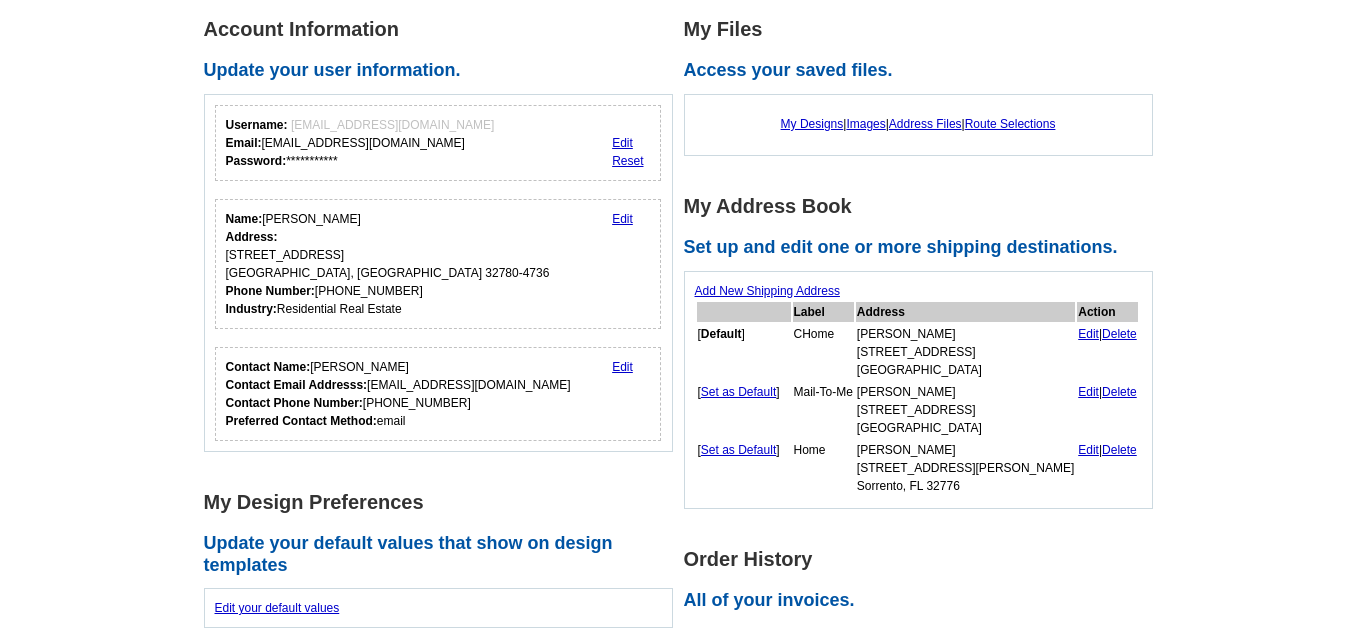 scroll, scrollTop: 300, scrollLeft: 0, axis: vertical 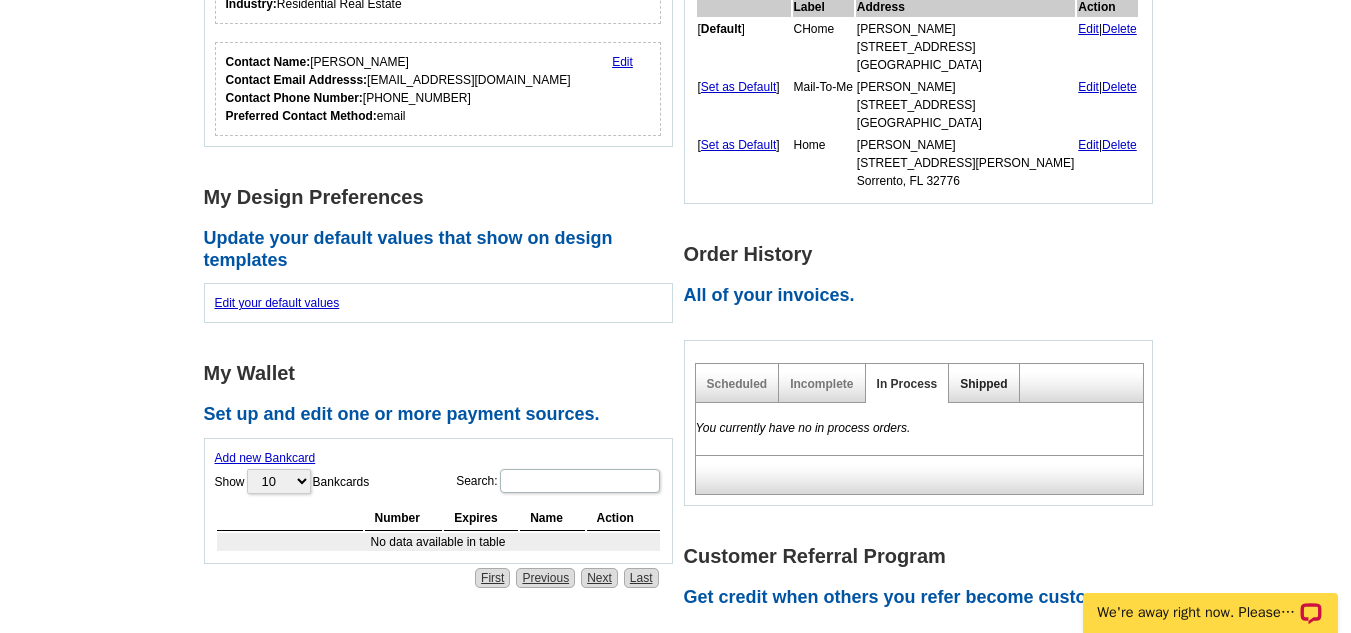 click on "Shipped" at bounding box center [983, 384] 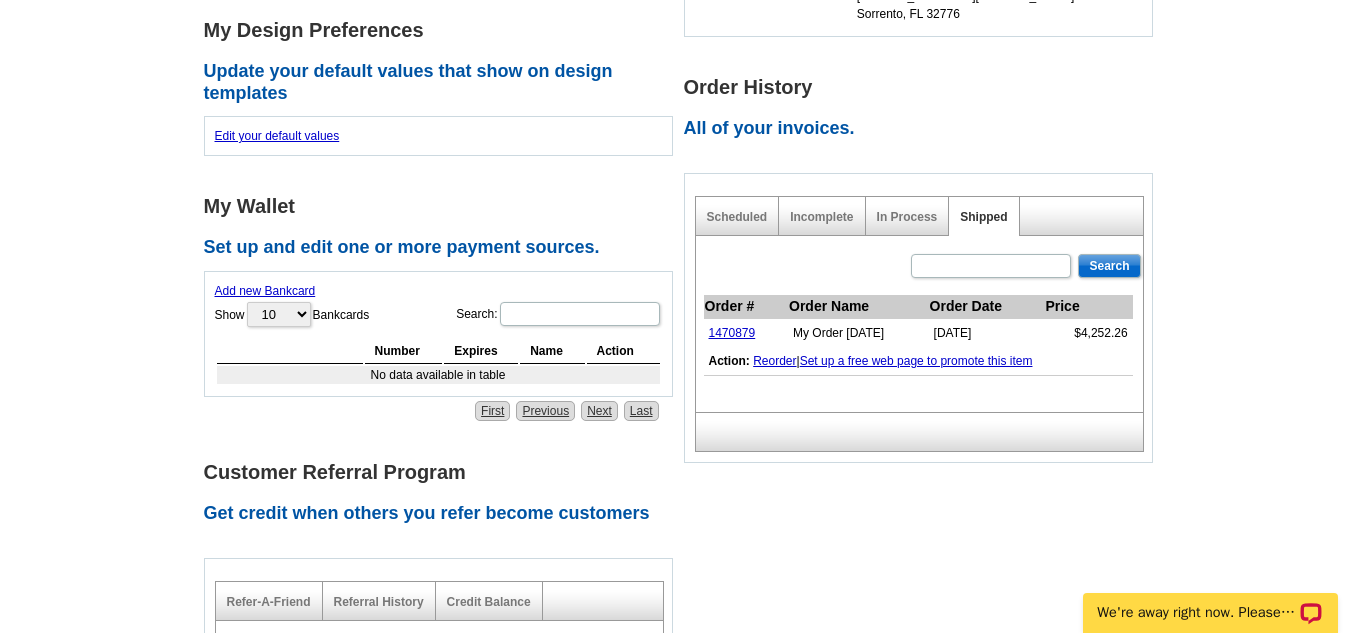 scroll, scrollTop: 800, scrollLeft: 0, axis: vertical 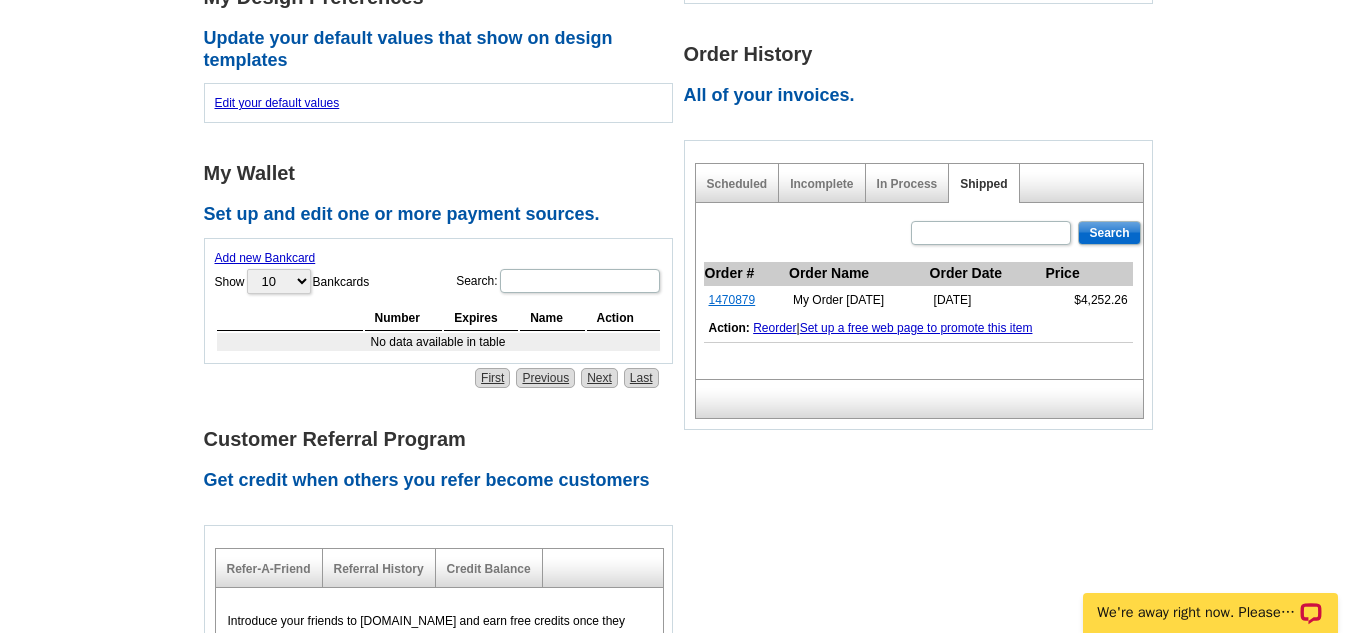 click on "1470879" at bounding box center [732, 300] 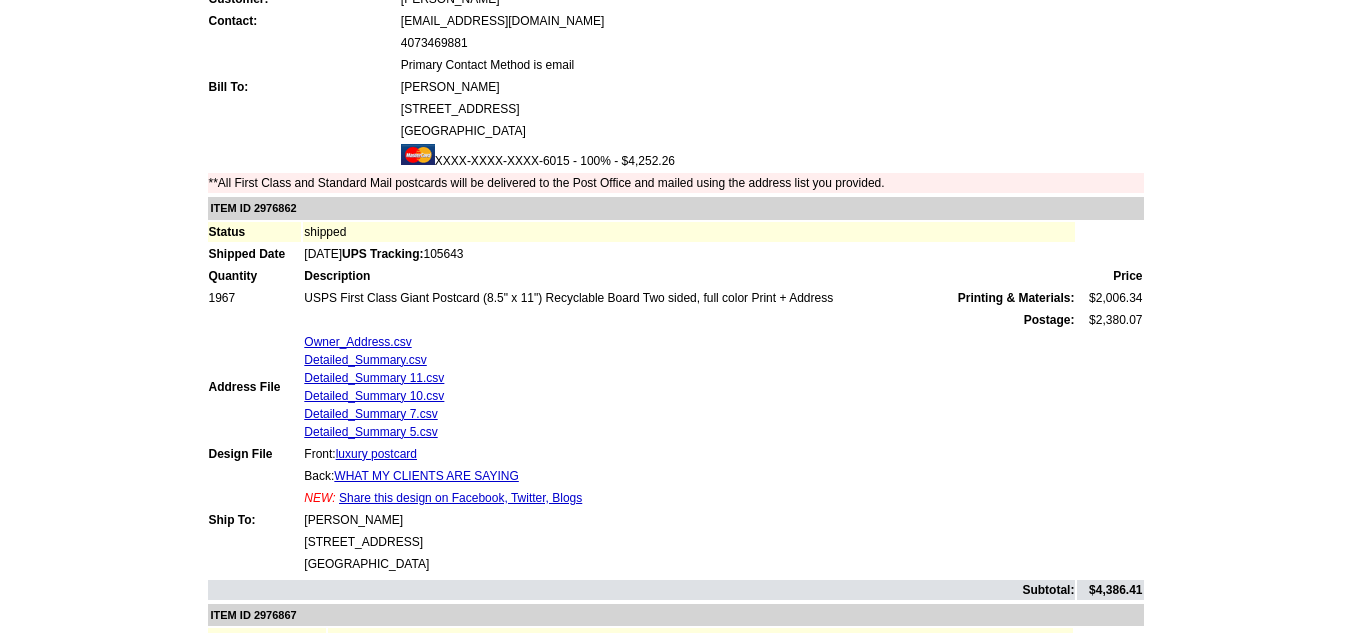 scroll, scrollTop: 300, scrollLeft: 0, axis: vertical 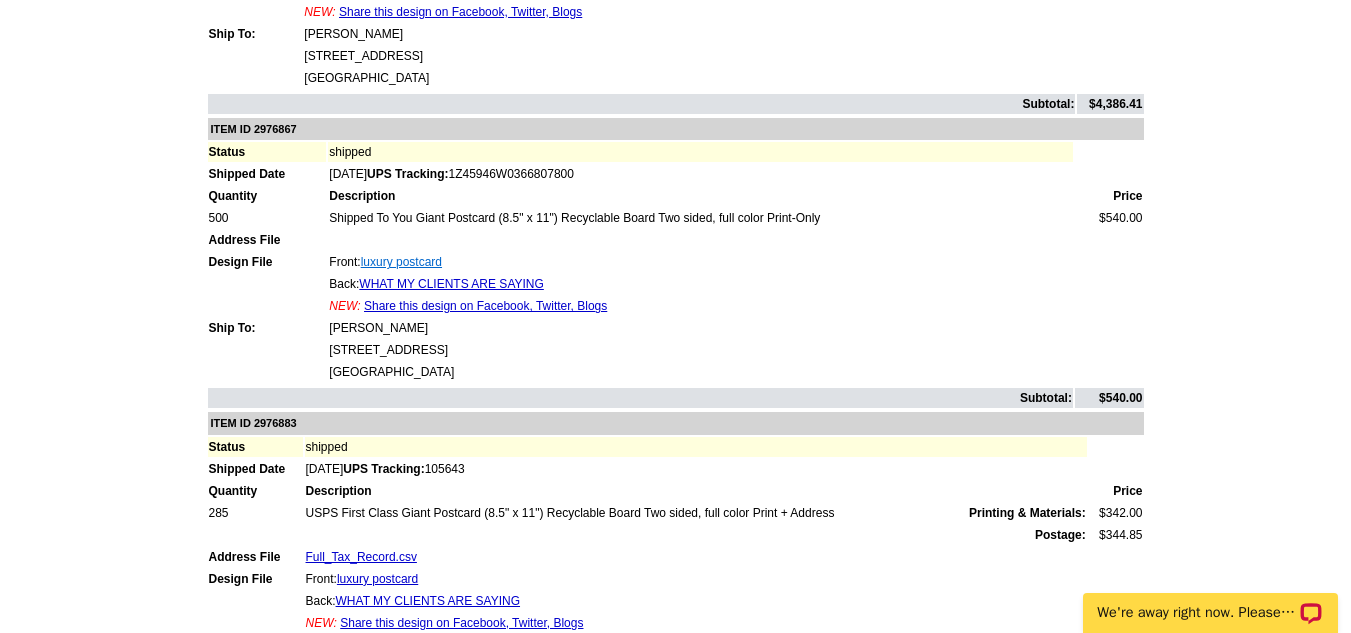 click on "luxury postcard" at bounding box center (401, 262) 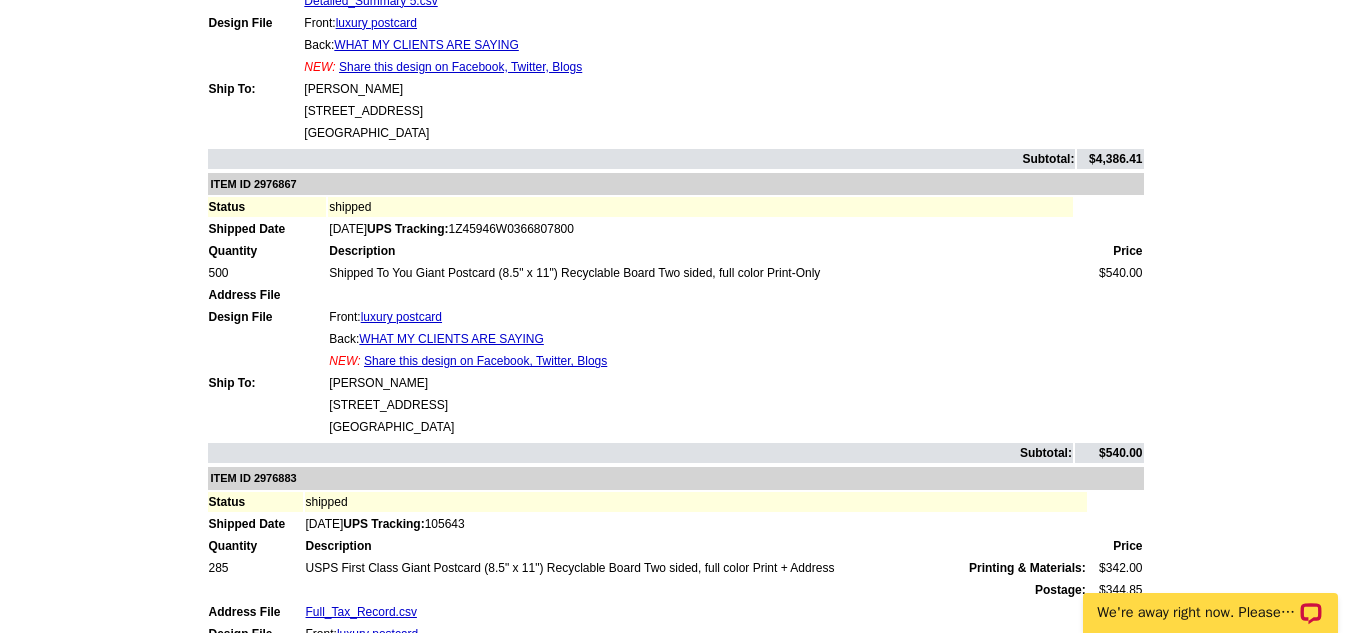 scroll, scrollTop: 600, scrollLeft: 0, axis: vertical 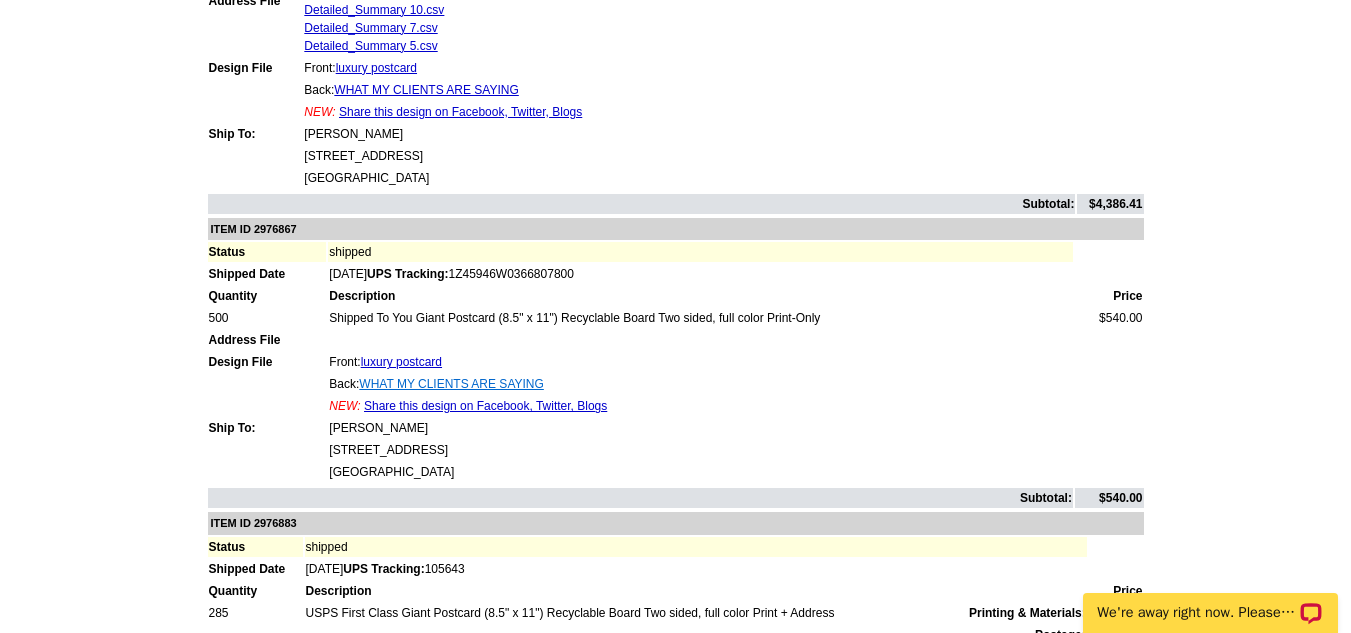 click on "WHAT MY CLIENTS ARE SAYING" at bounding box center (451, 384) 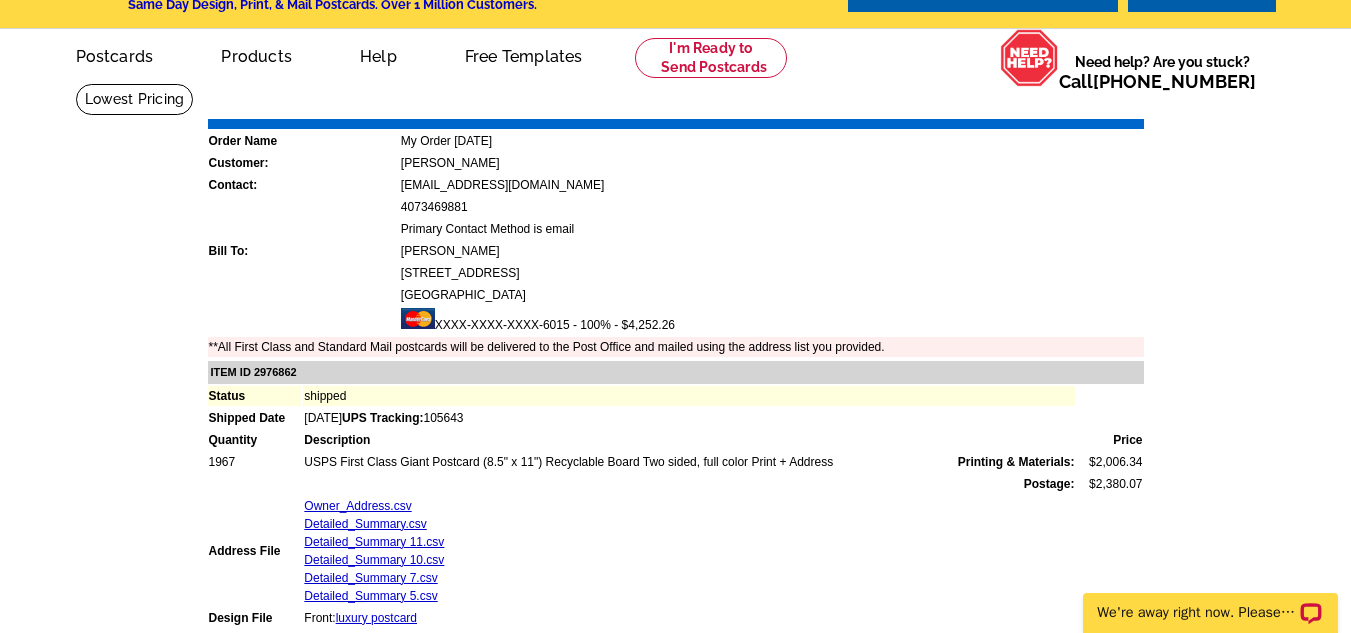 scroll, scrollTop: 0, scrollLeft: 0, axis: both 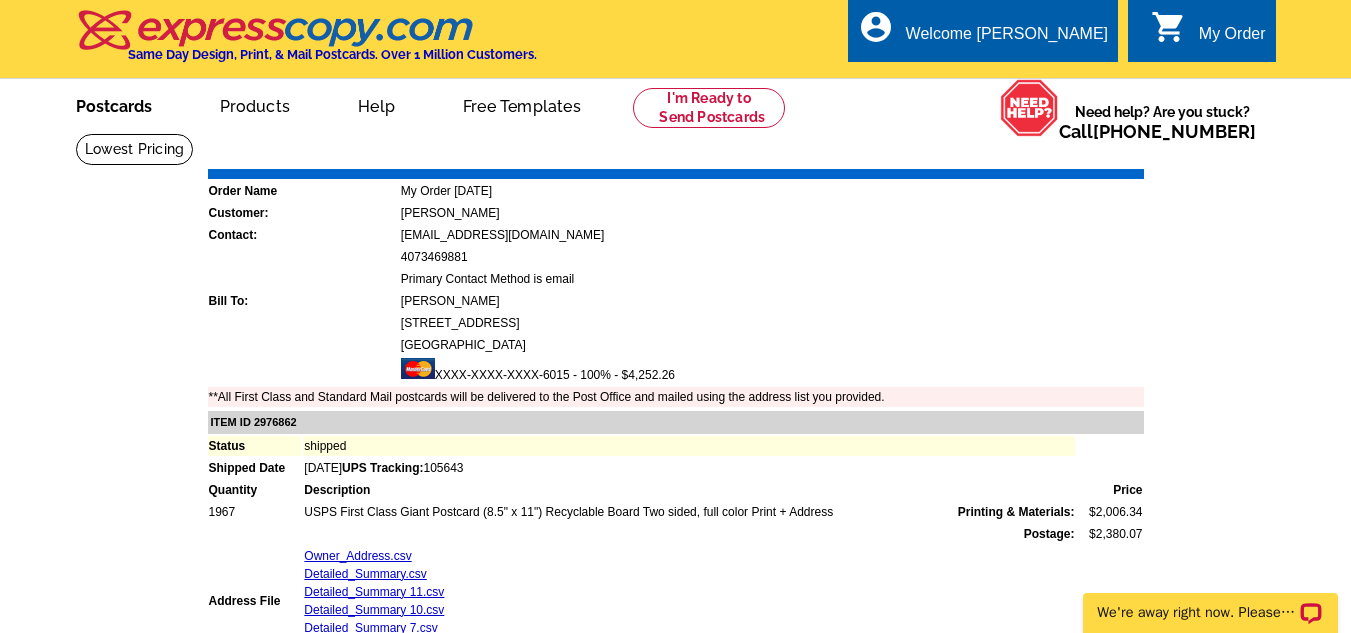click on "Postcards" at bounding box center (114, 104) 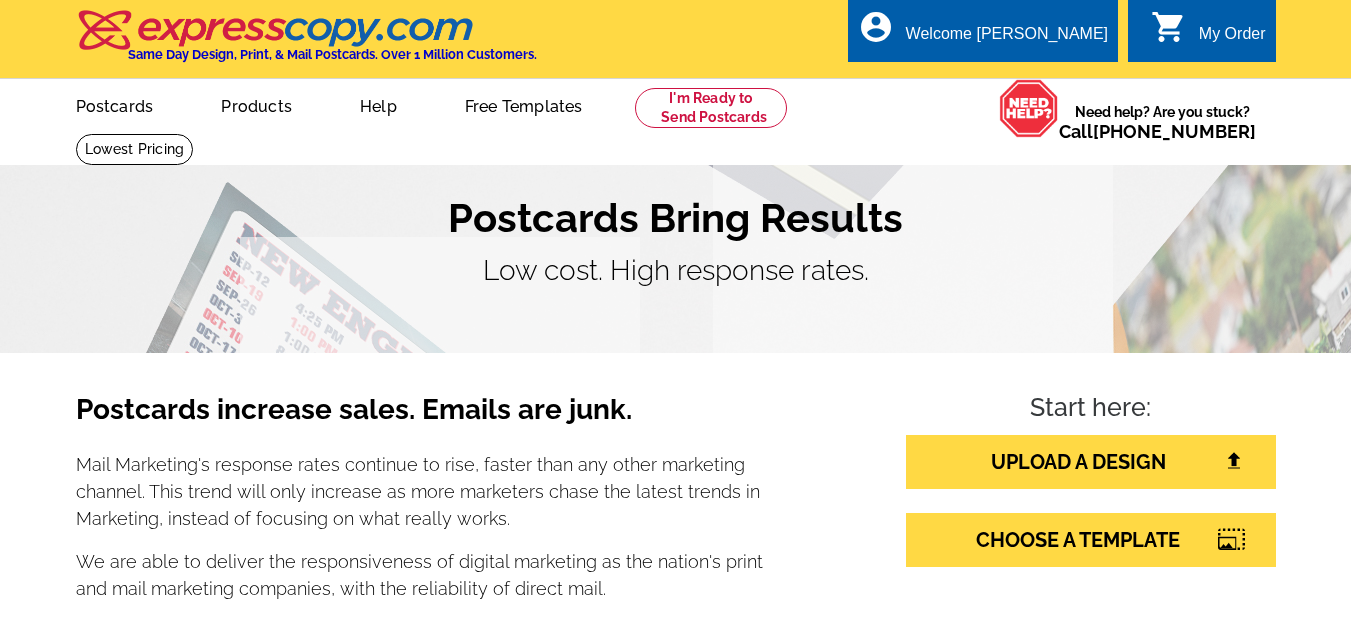 scroll, scrollTop: 0, scrollLeft: 0, axis: both 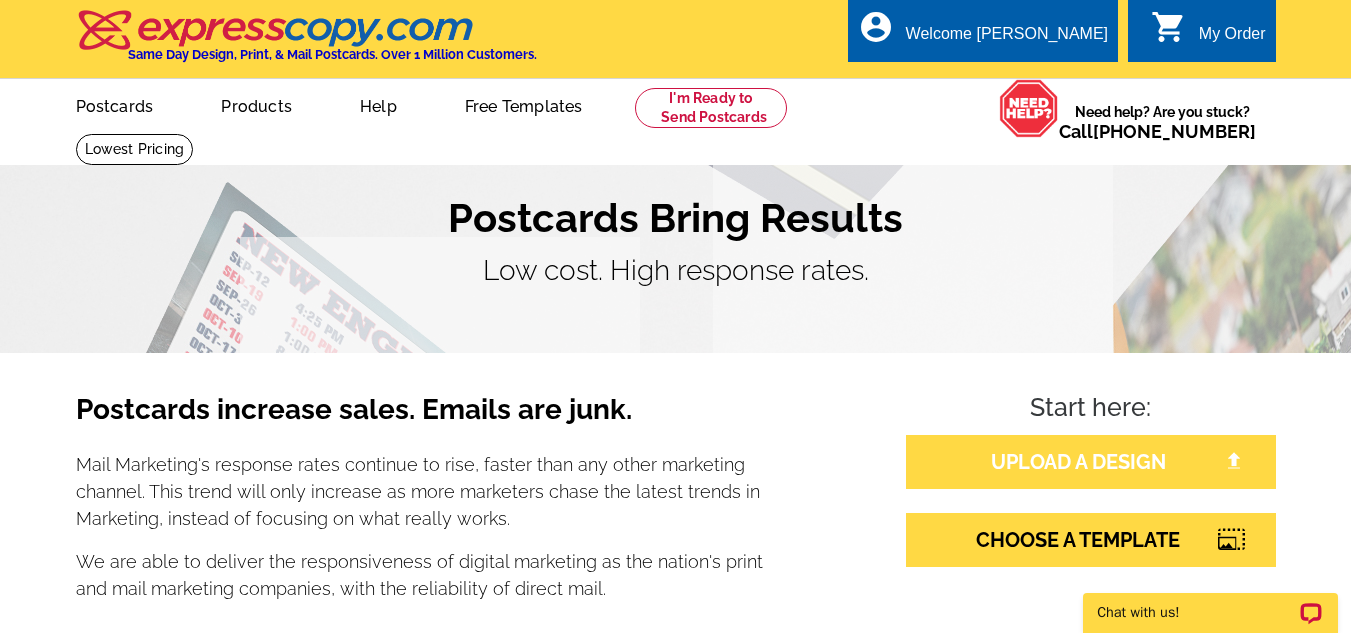 click on "UPLOAD A DESIGN" at bounding box center (1091, 462) 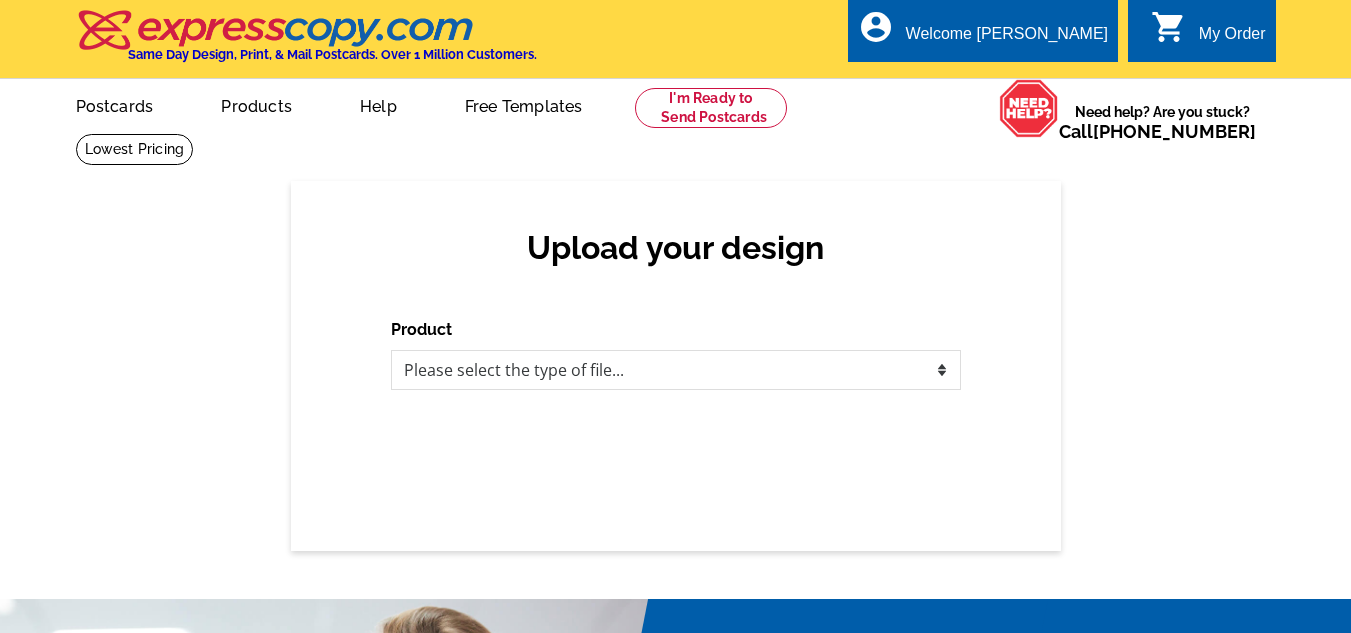 scroll, scrollTop: 0, scrollLeft: 0, axis: both 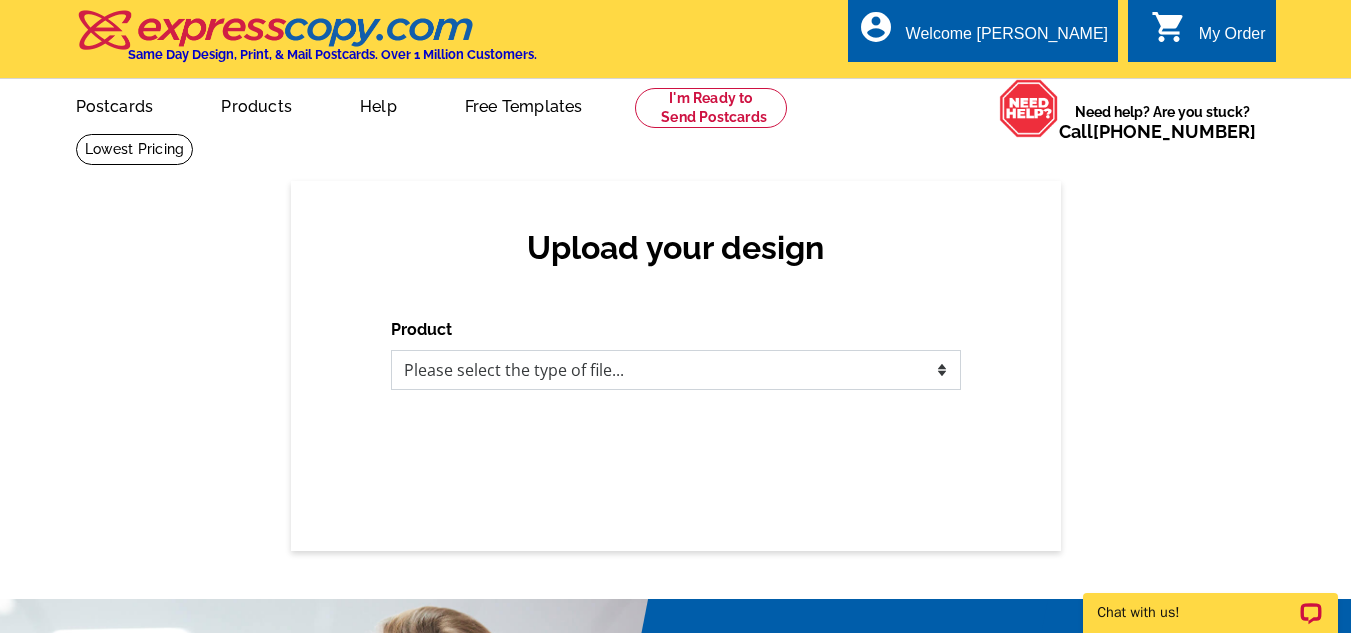 click on "Please select the type of file...
Postcards
Business Cards
Letters and flyers
Greeting Cards
Door Hangers" at bounding box center [676, 370] 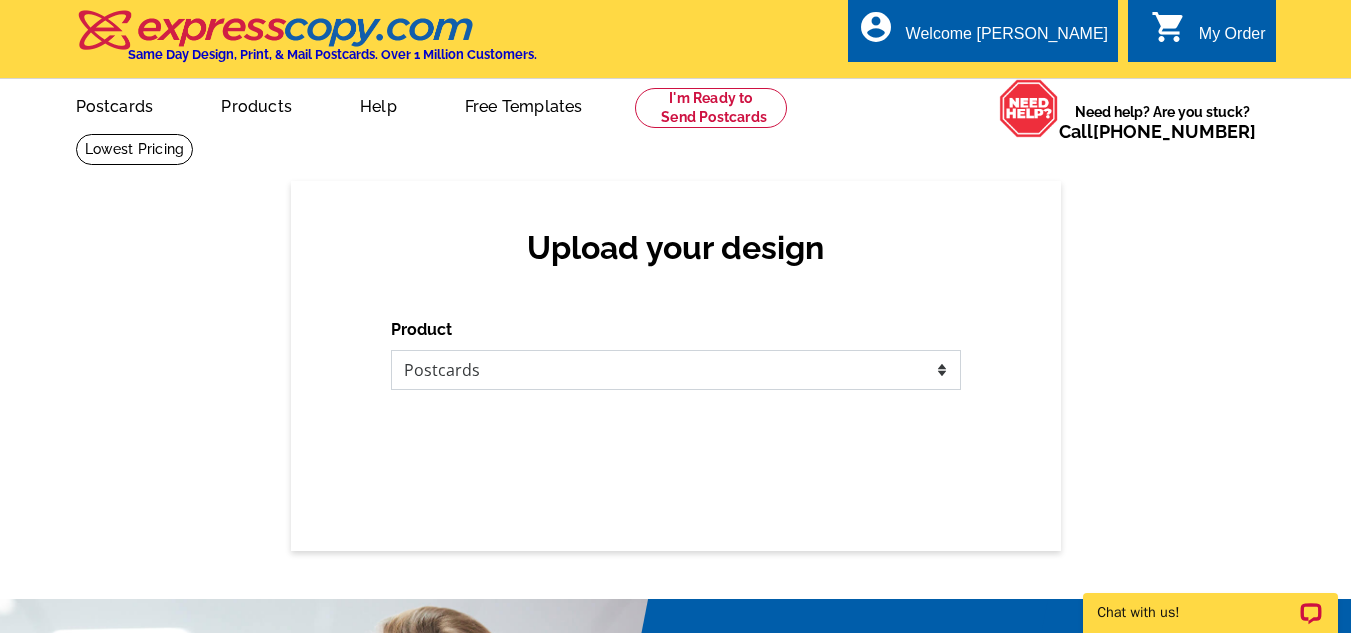 click on "Please select the type of file...
Postcards
Business Cards
Letters and flyers
Greeting Cards
Door Hangers" at bounding box center [676, 370] 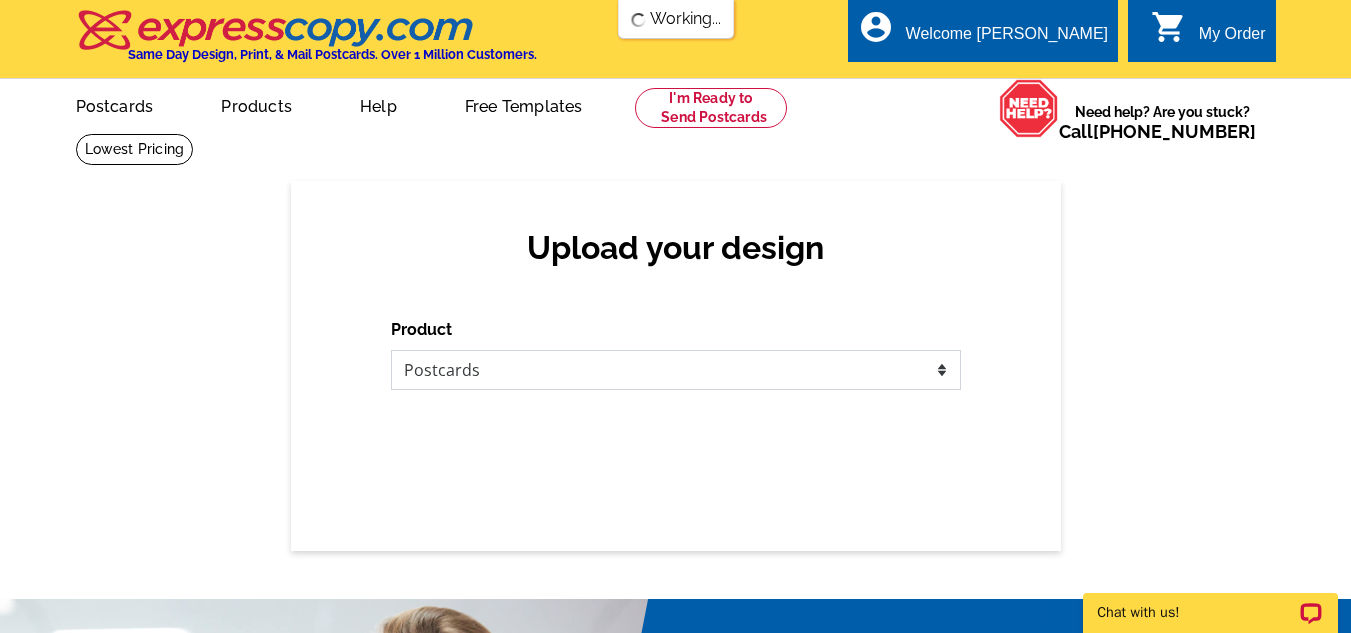 scroll, scrollTop: 0, scrollLeft: 0, axis: both 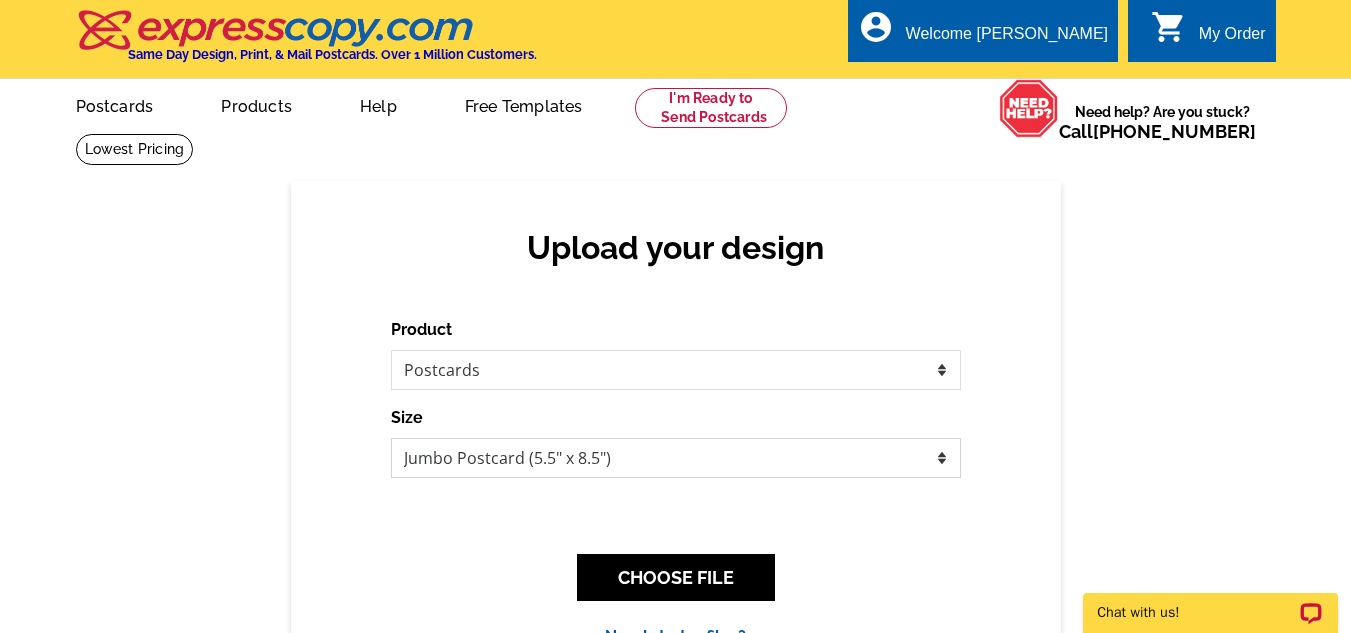 click on "Jumbo Postcard (5.5" x 8.5") Regular Postcard (4.25" x 5.6") Panoramic Postcard (5.75" x 11.25") Giant Postcard (8.5" x 11") EDDM Postcard (6.125" x 8.25")" at bounding box center (676, 458) 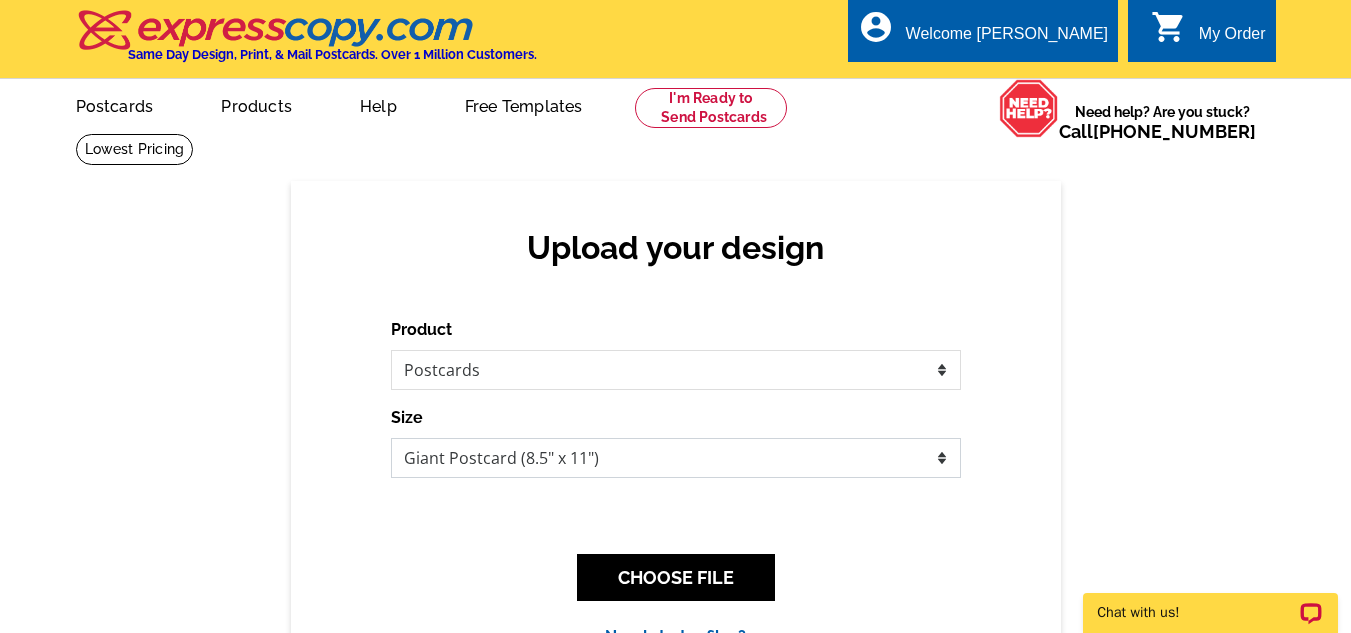 click on "Jumbo Postcard (5.5" x 8.5") Regular Postcard (4.25" x 5.6") Panoramic Postcard (5.75" x 11.25") Giant Postcard (8.5" x 11") EDDM Postcard (6.125" x 8.25")" at bounding box center [676, 458] 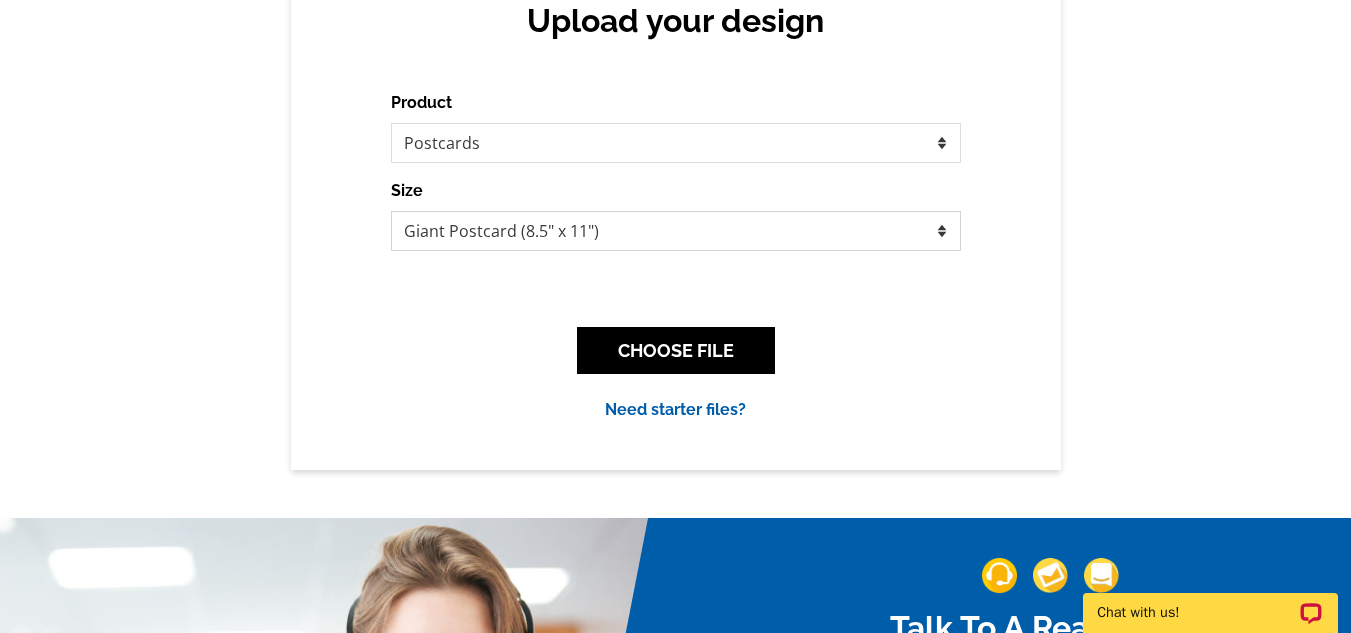 scroll, scrollTop: 300, scrollLeft: 0, axis: vertical 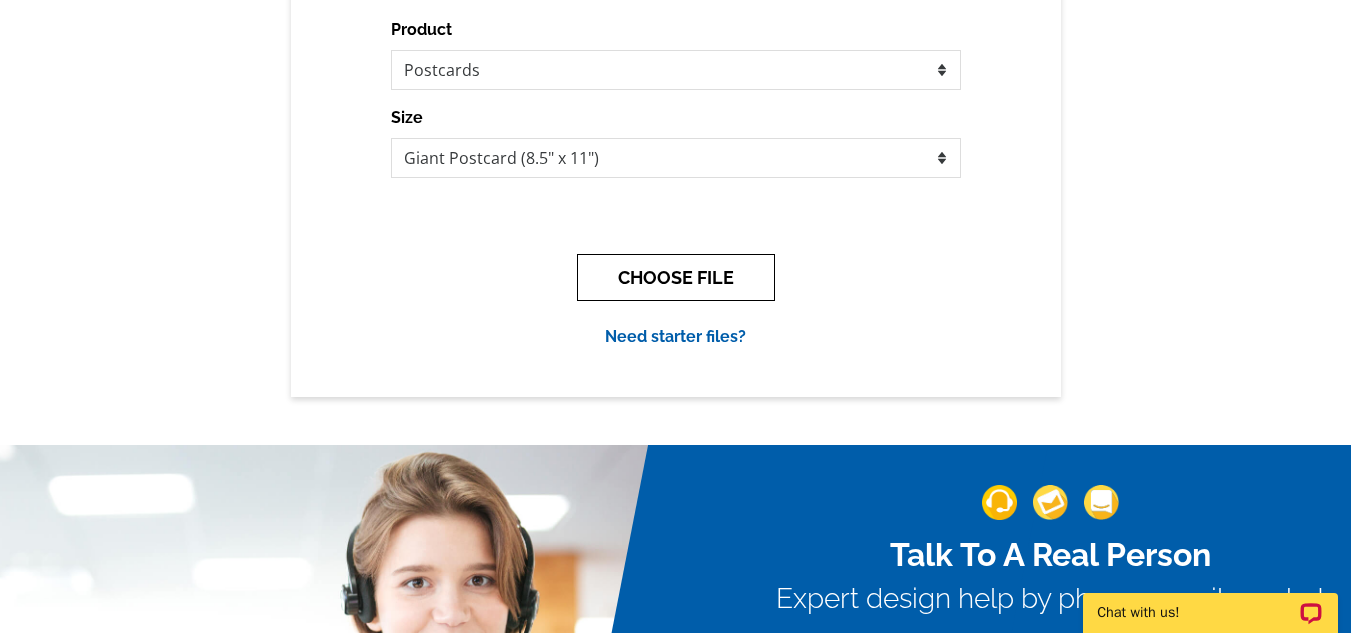 click on "CHOOSE FILE" at bounding box center [676, 277] 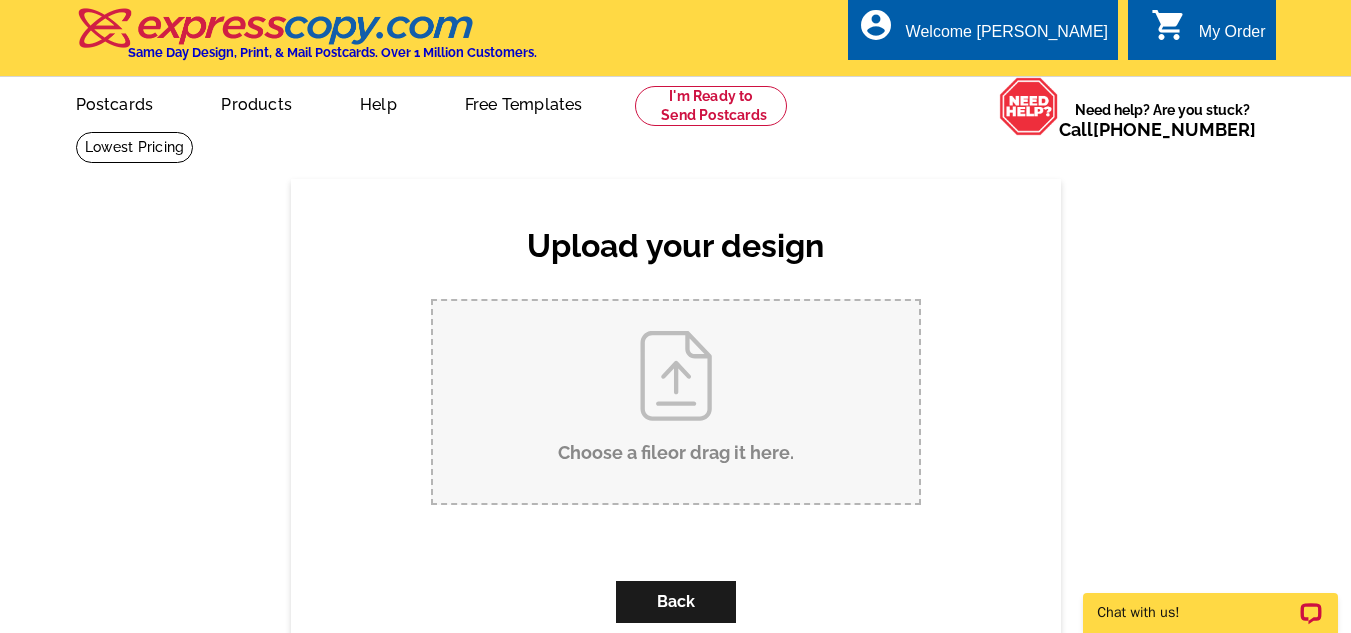 scroll, scrollTop: 0, scrollLeft: 0, axis: both 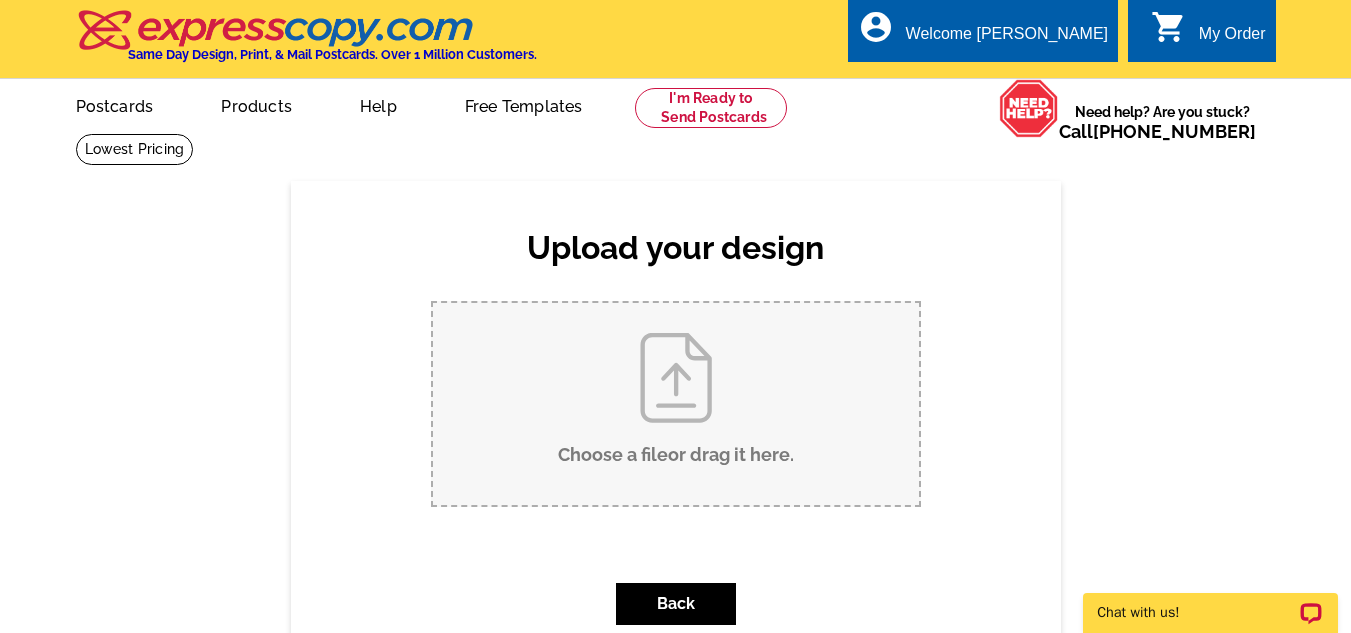 click on "Choose a file  or drag it here ." at bounding box center (676, 404) 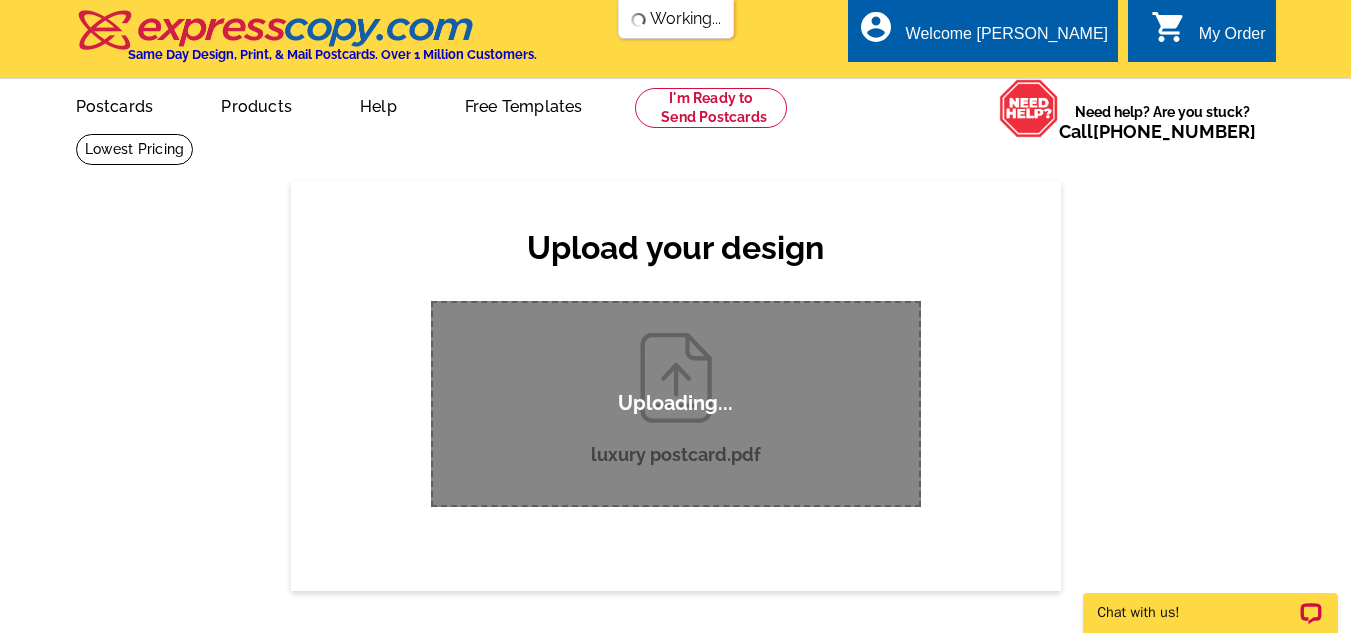 type 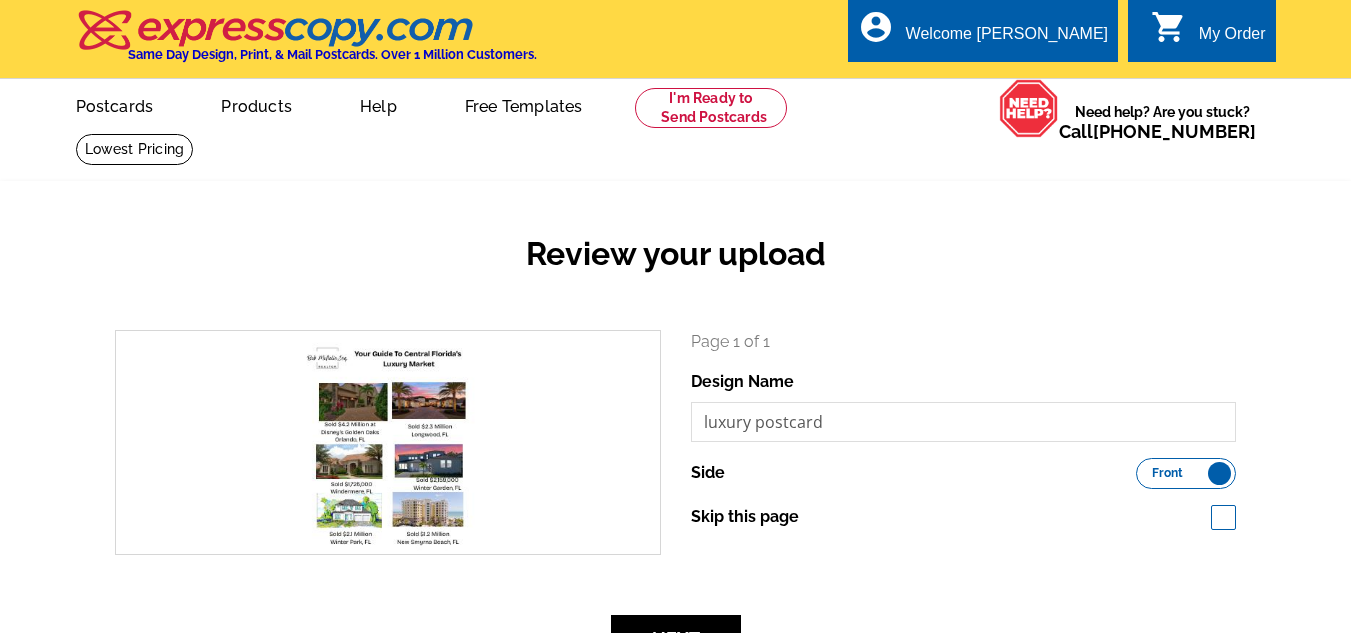 scroll, scrollTop: 0, scrollLeft: 0, axis: both 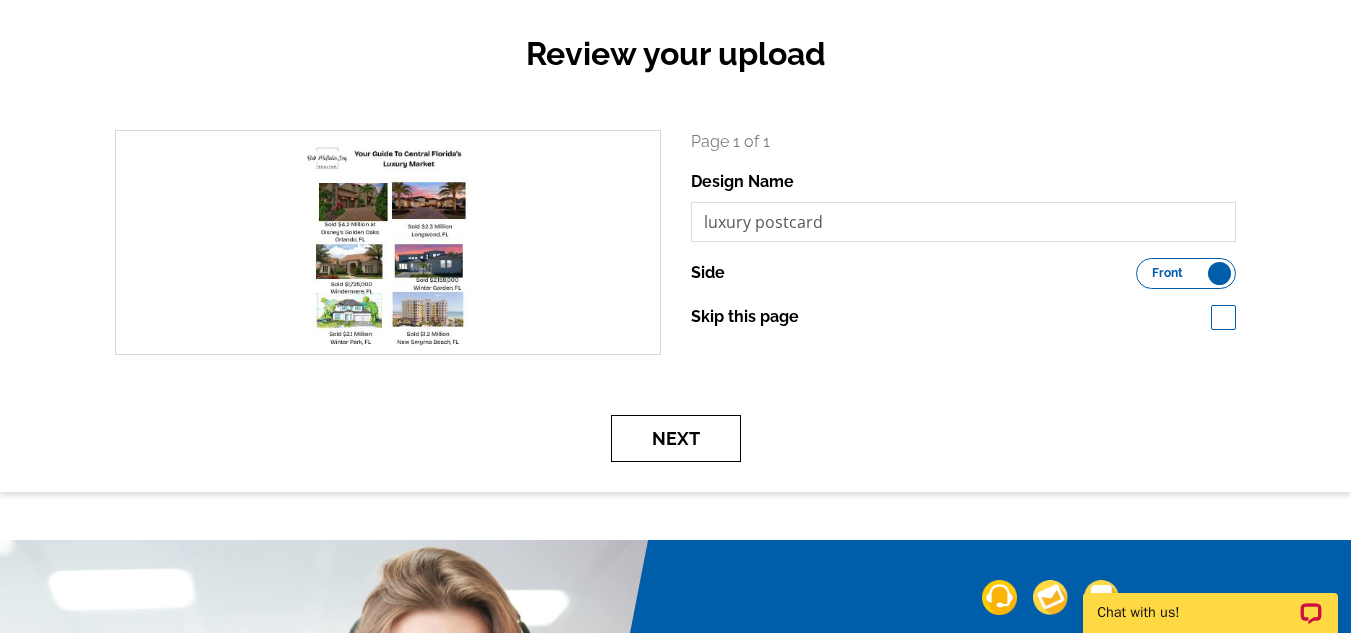 click on "Next" at bounding box center (676, 438) 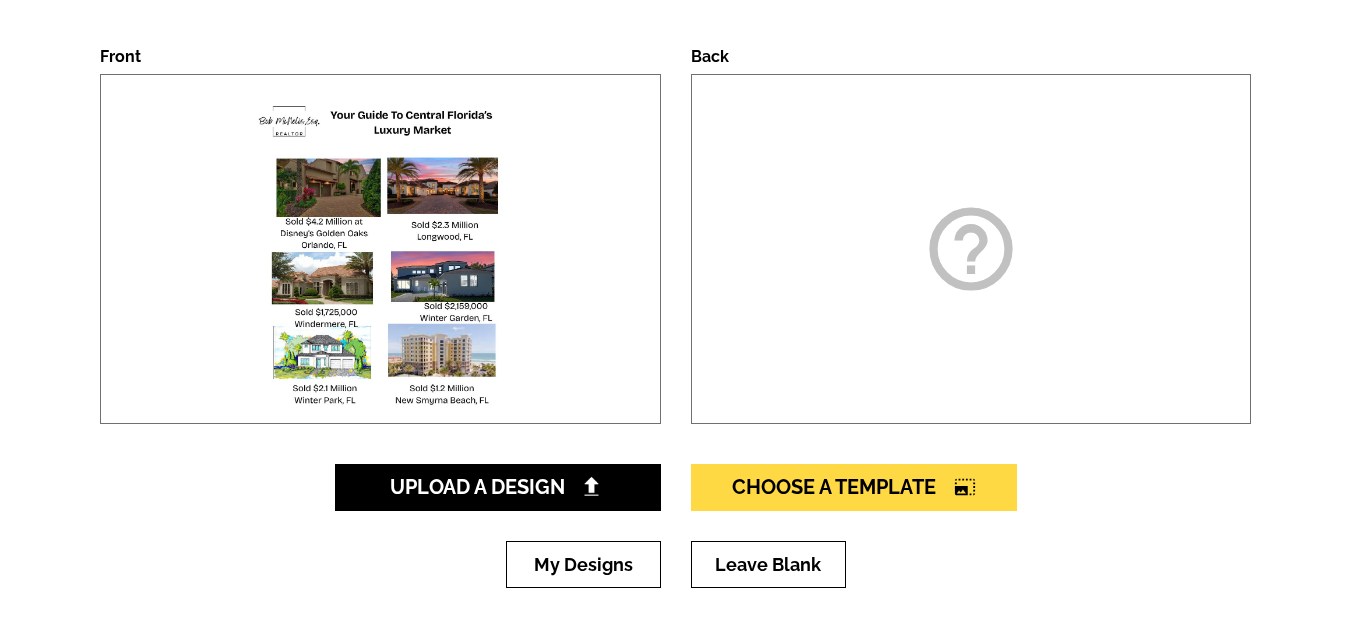 scroll, scrollTop: 300, scrollLeft: 0, axis: vertical 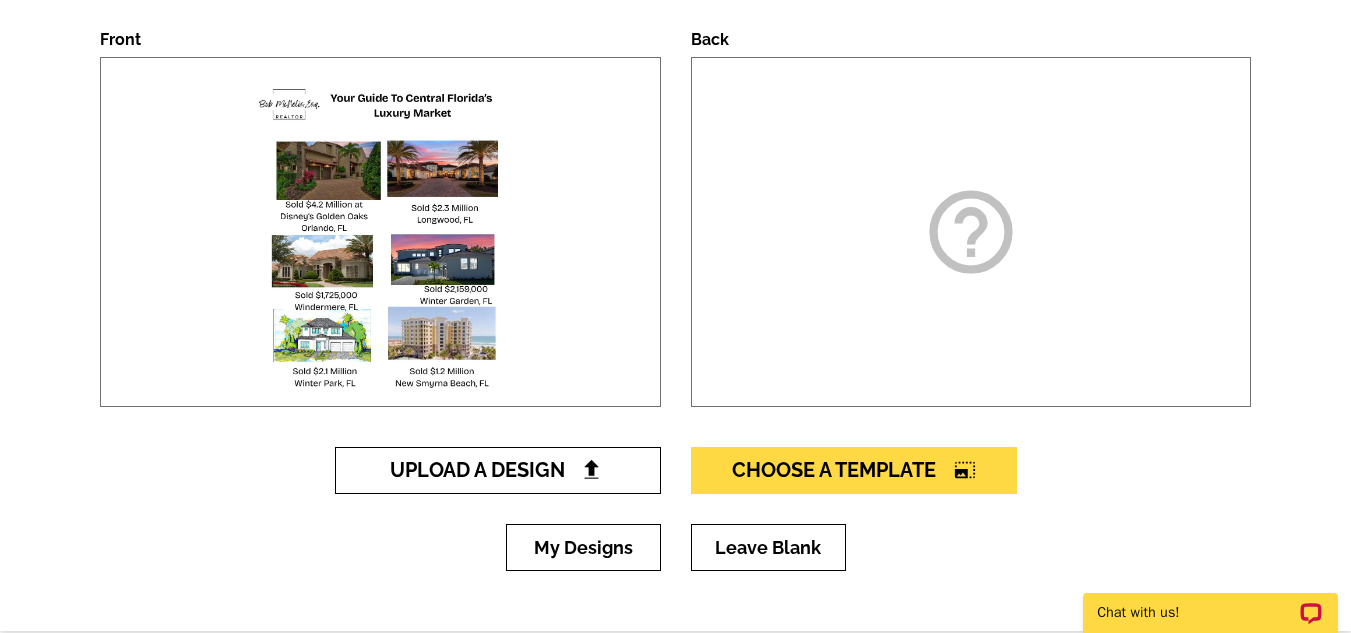 click on "Upload A Design" at bounding box center [497, 470] 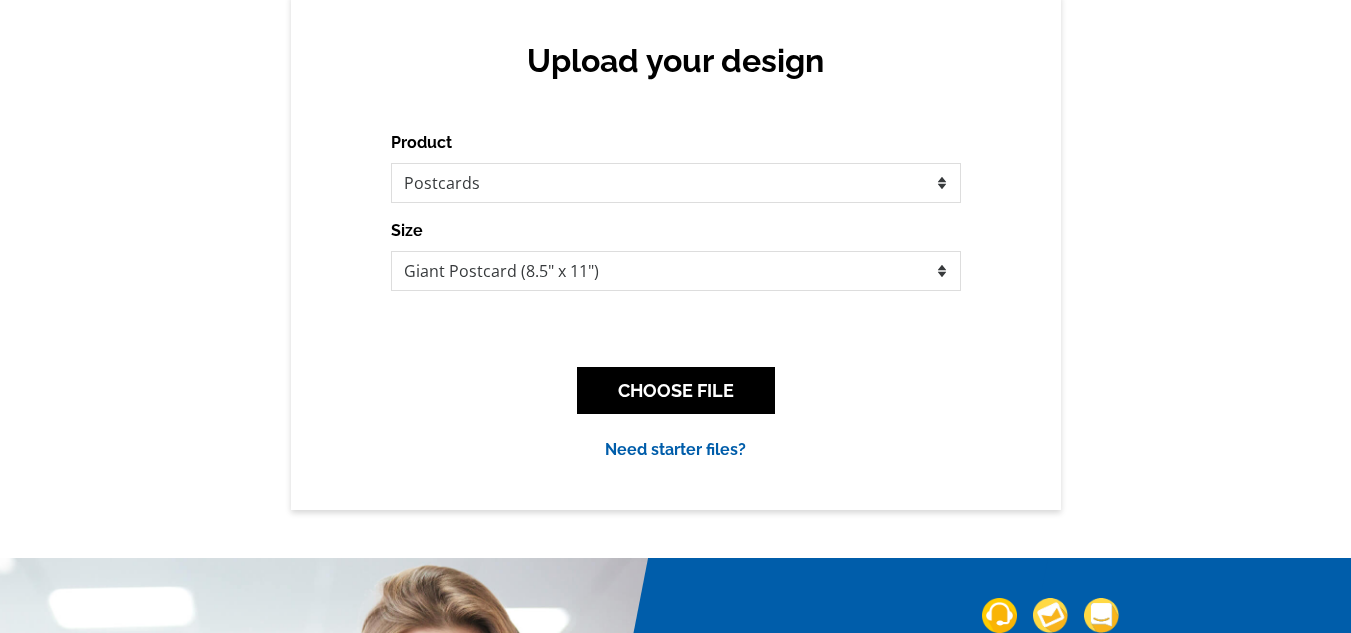 scroll, scrollTop: 200, scrollLeft: 0, axis: vertical 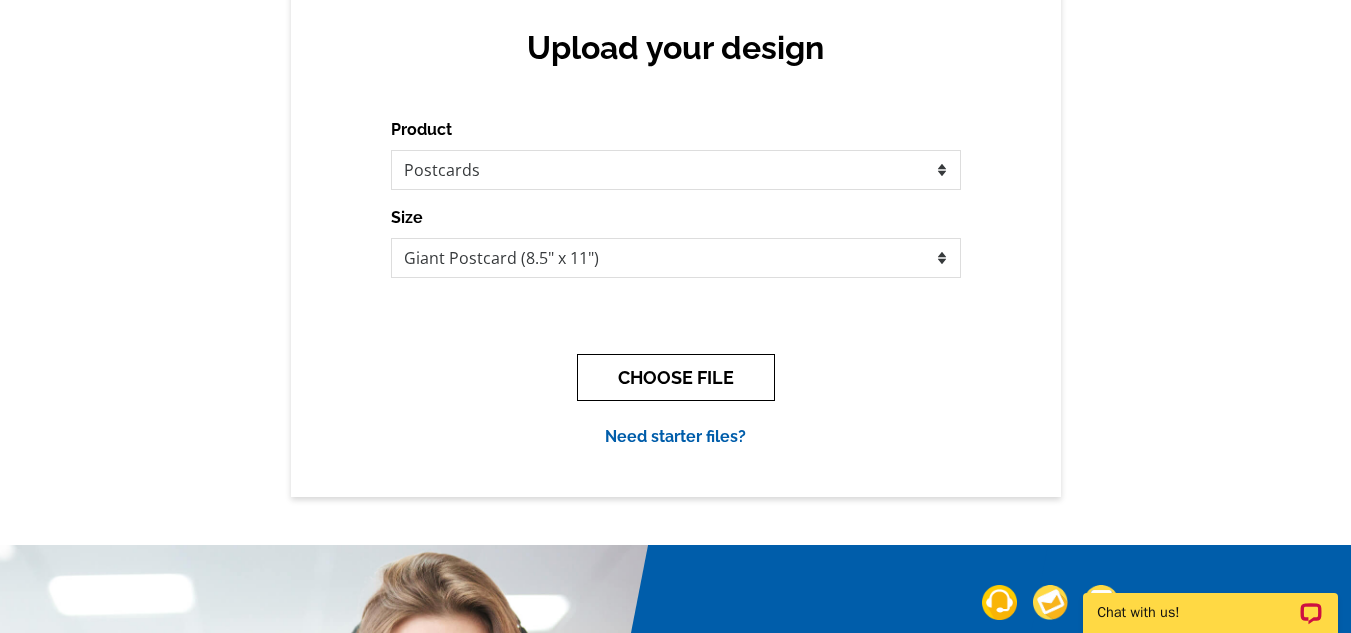 click on "CHOOSE FILE" at bounding box center (676, 377) 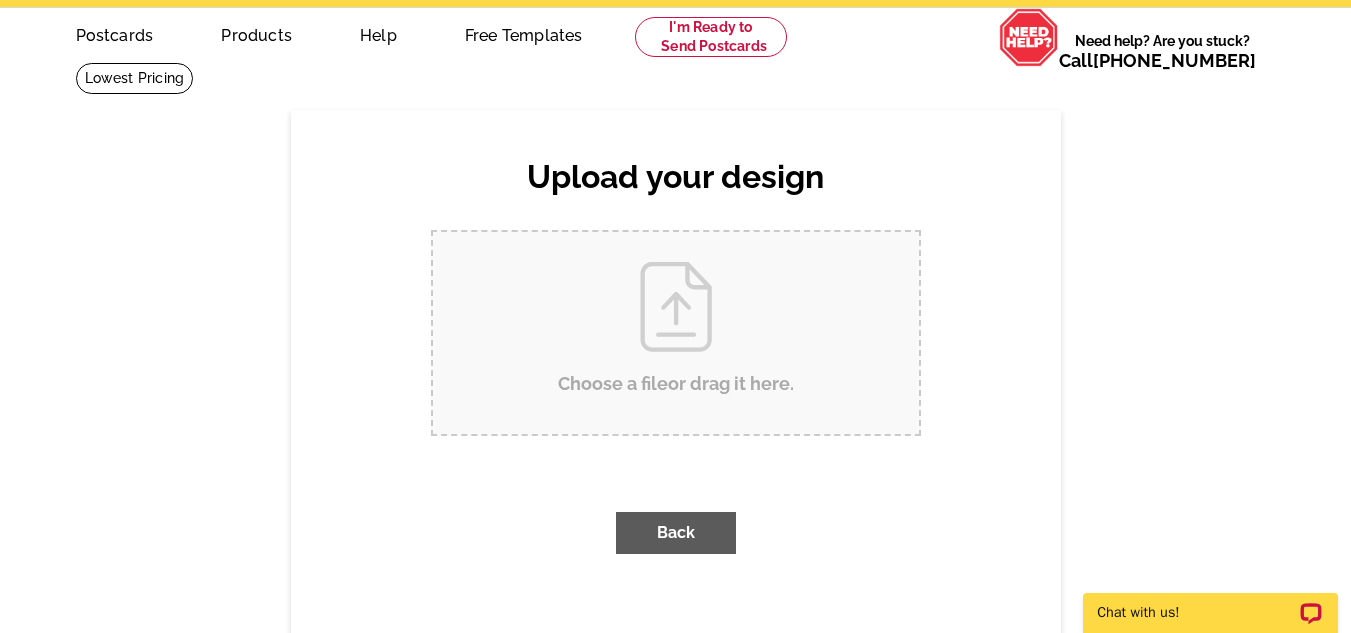 scroll, scrollTop: 0, scrollLeft: 0, axis: both 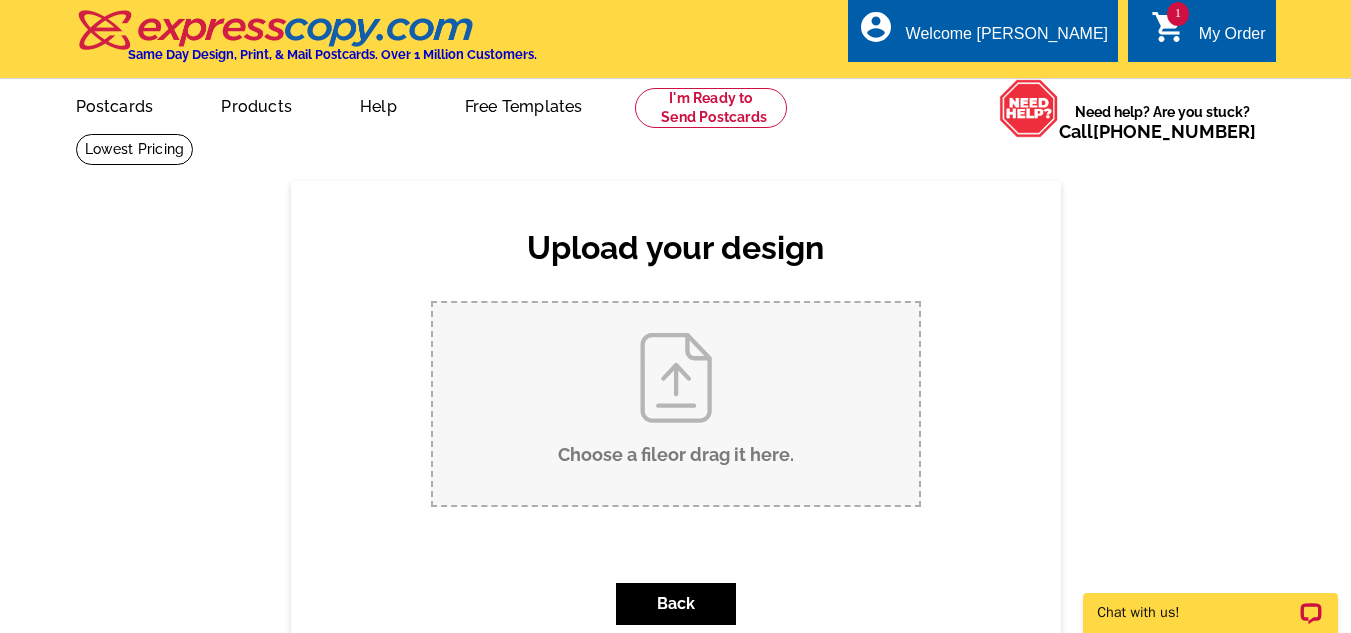 click on "Choose a file  or drag it here ." at bounding box center [676, 404] 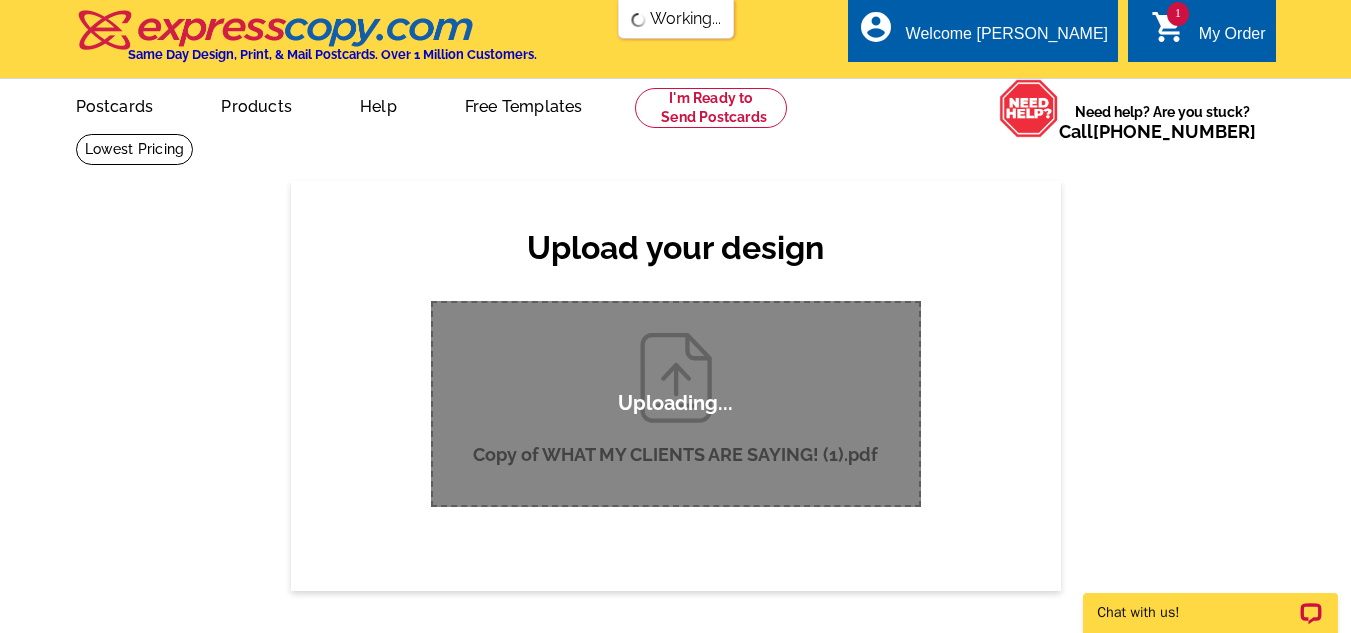 scroll, scrollTop: 0, scrollLeft: 0, axis: both 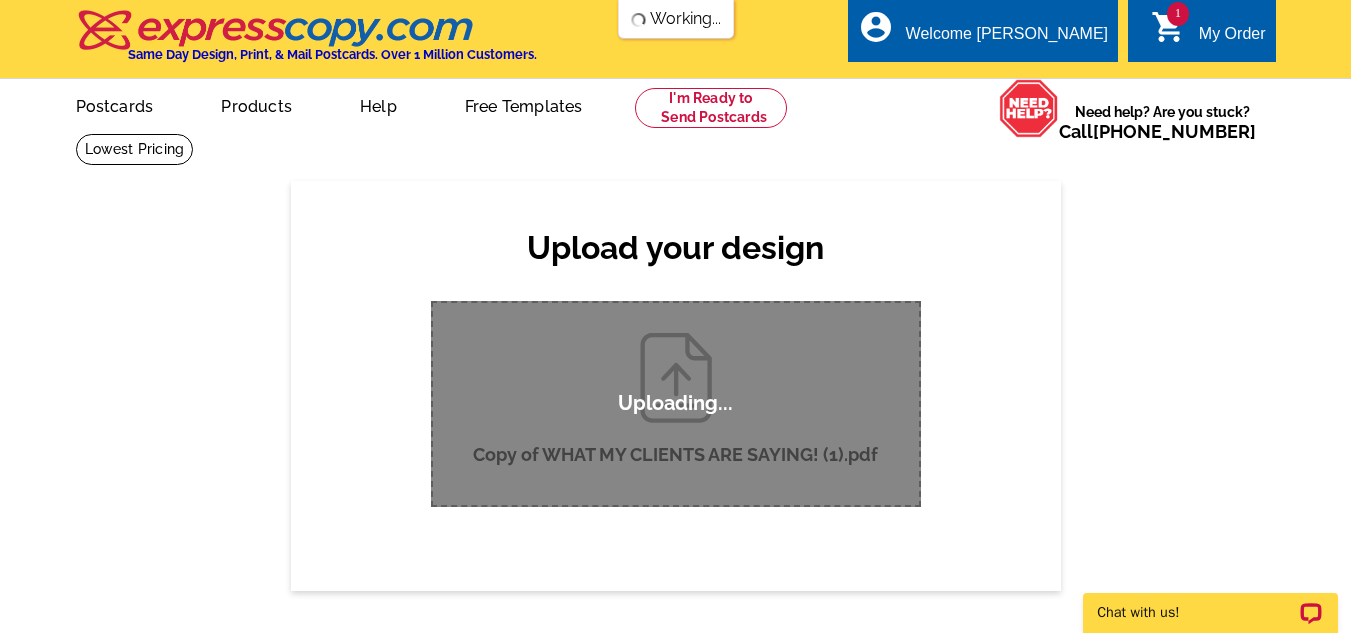 type 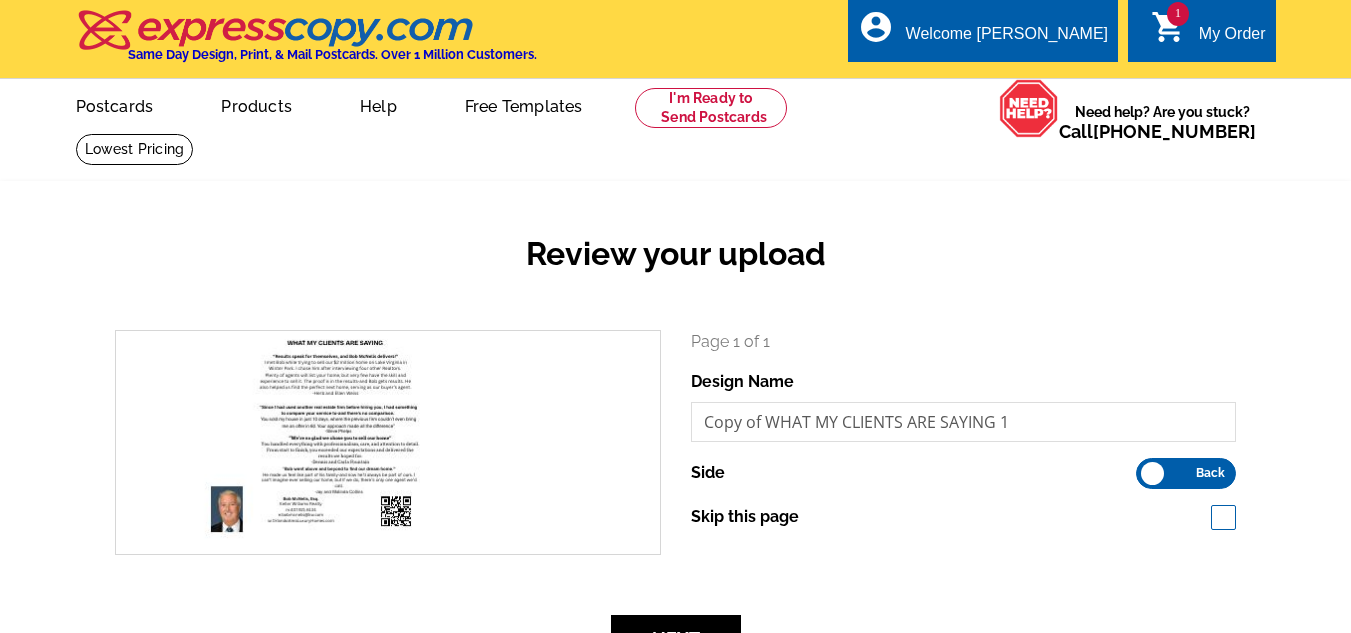 scroll, scrollTop: 0, scrollLeft: 0, axis: both 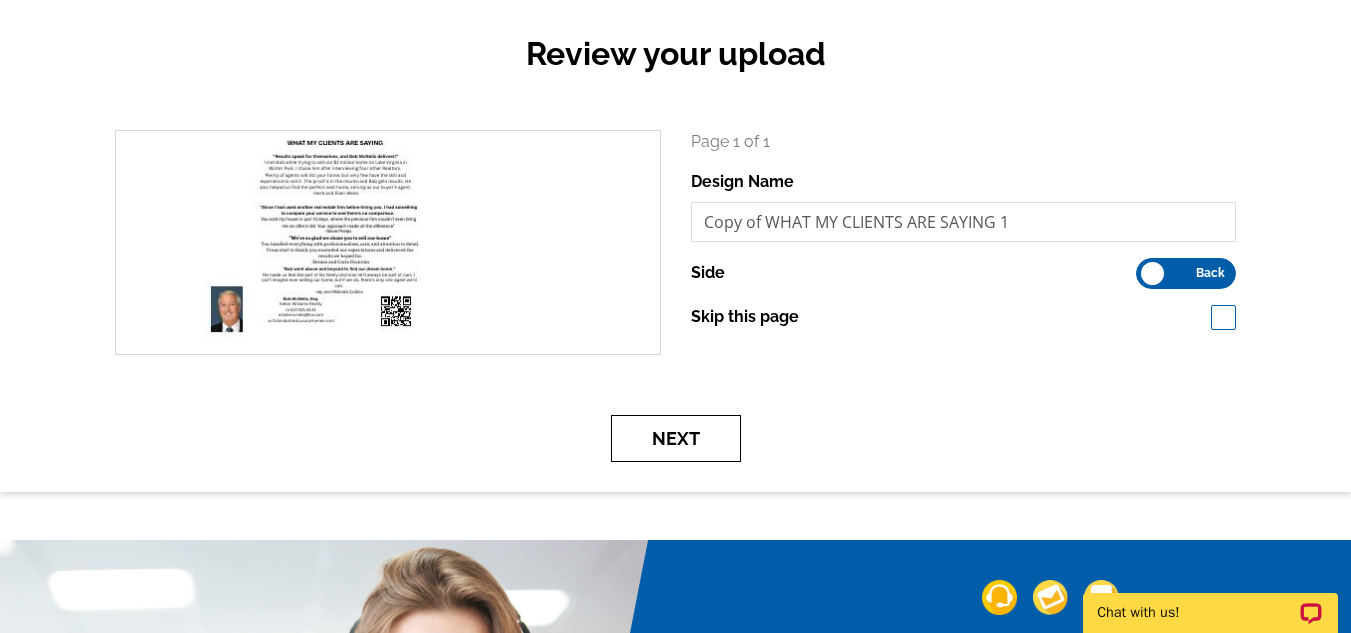 click on "Next" at bounding box center [676, 438] 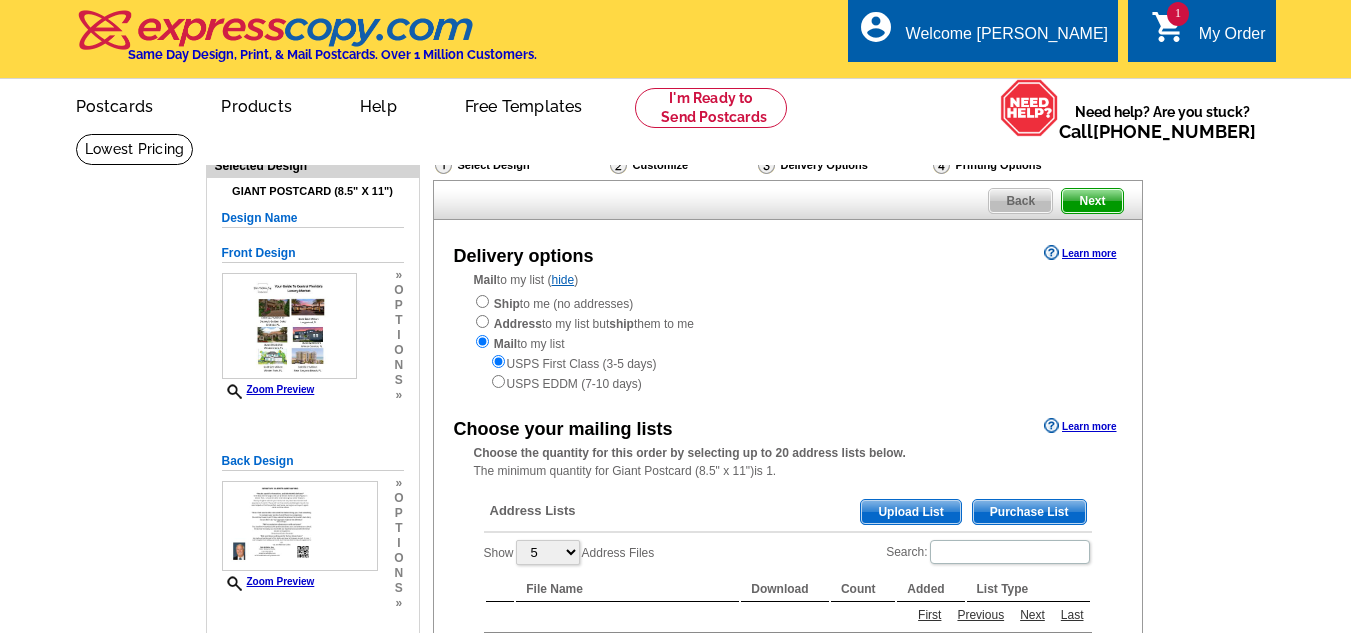 scroll, scrollTop: 0, scrollLeft: 0, axis: both 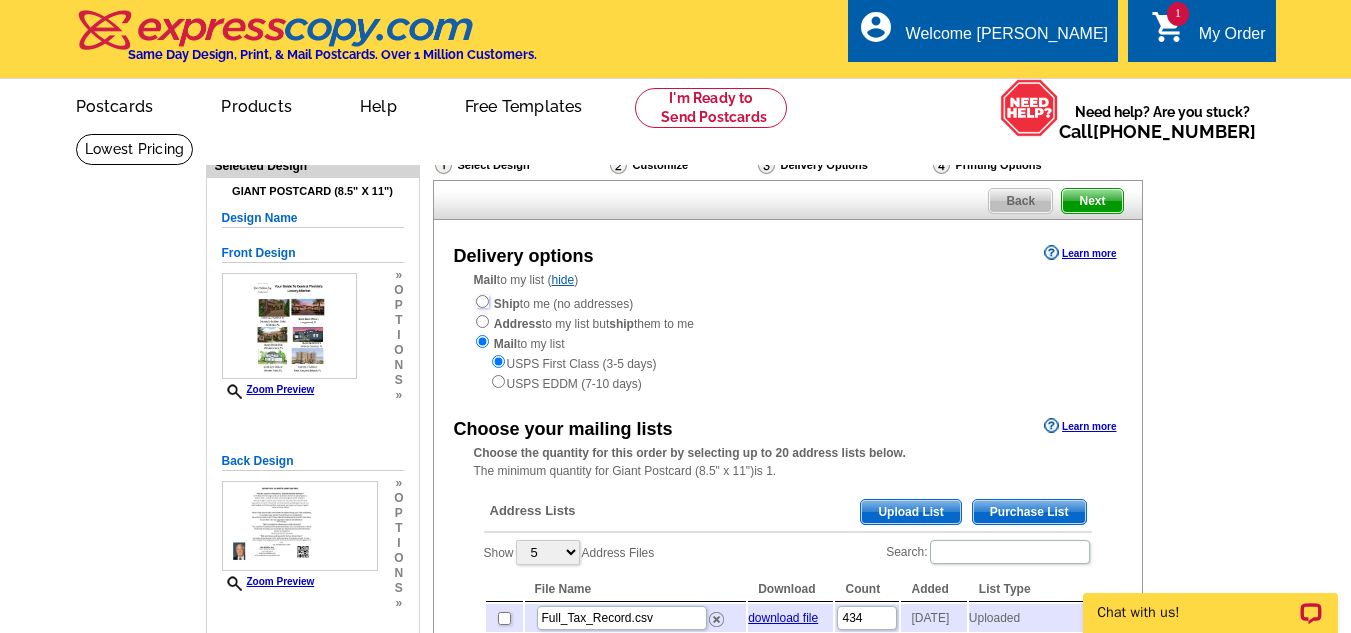 click at bounding box center [482, 301] 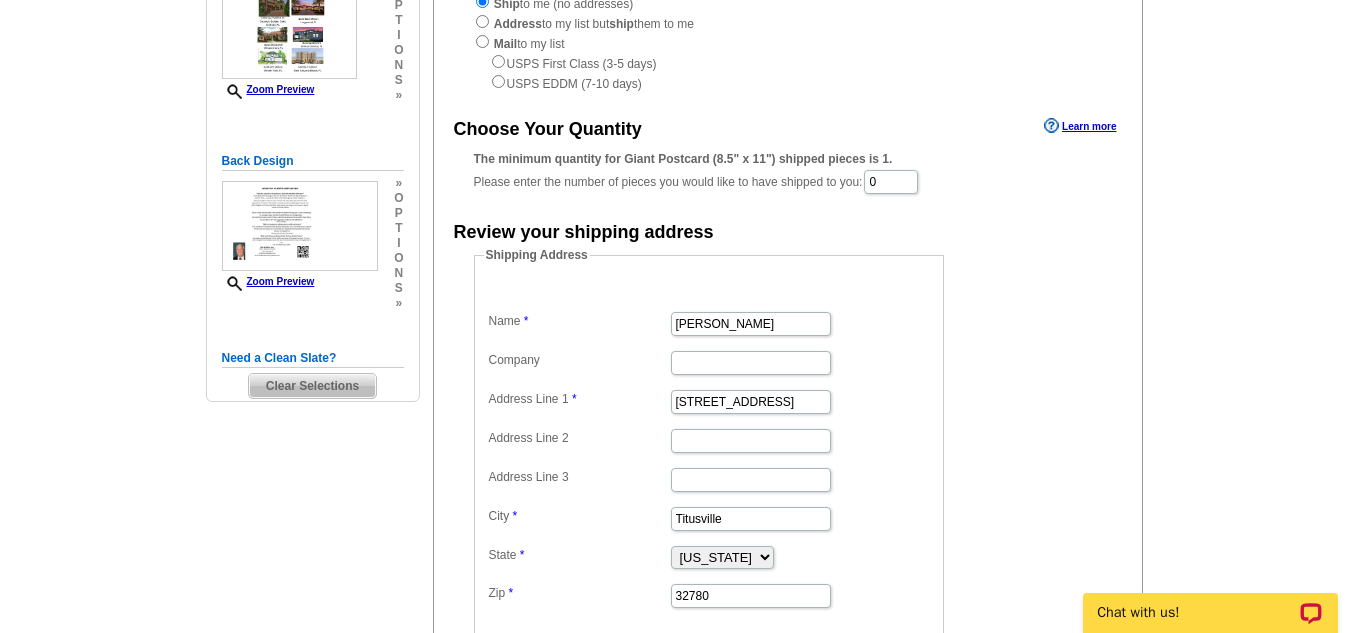 scroll, scrollTop: 400, scrollLeft: 0, axis: vertical 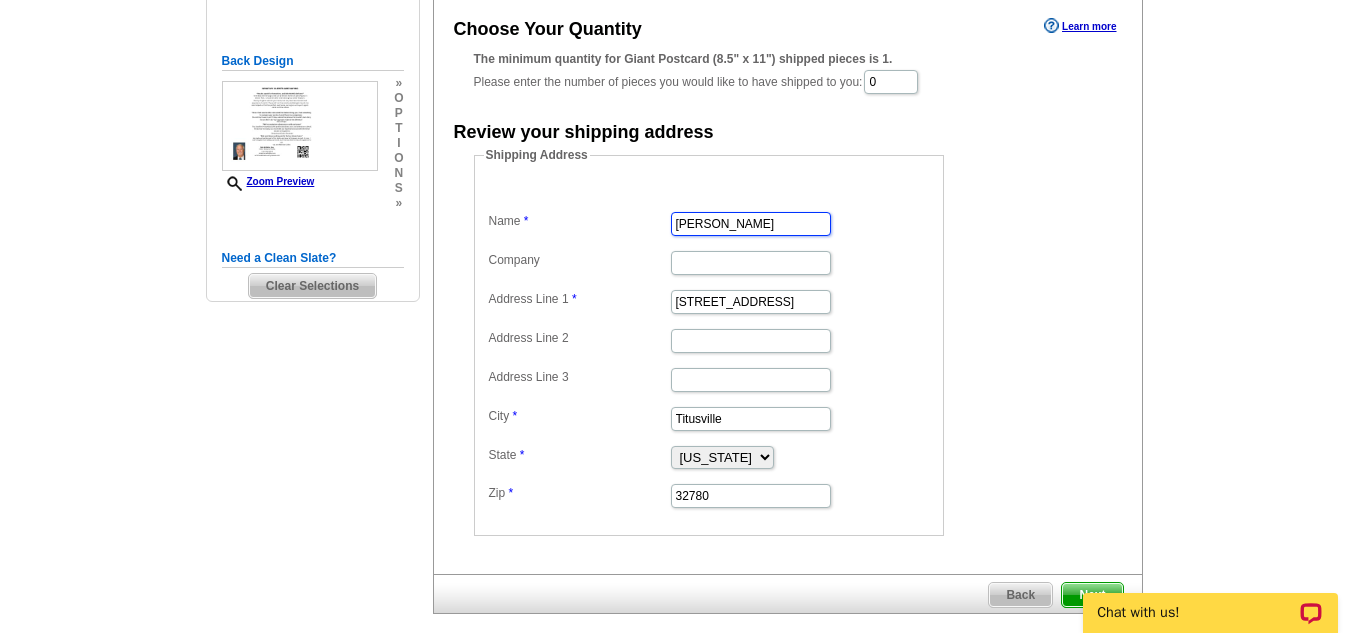 click on "Claudia Cece" at bounding box center [751, 224] 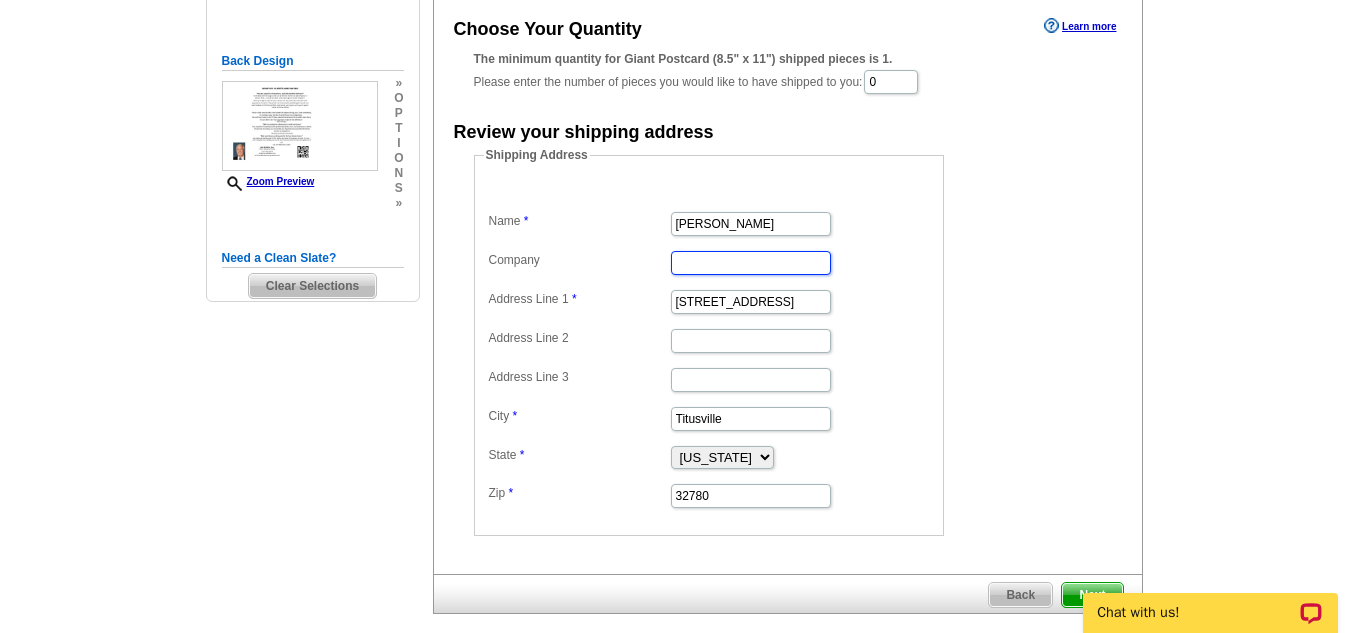 scroll, scrollTop: 0, scrollLeft: 0, axis: both 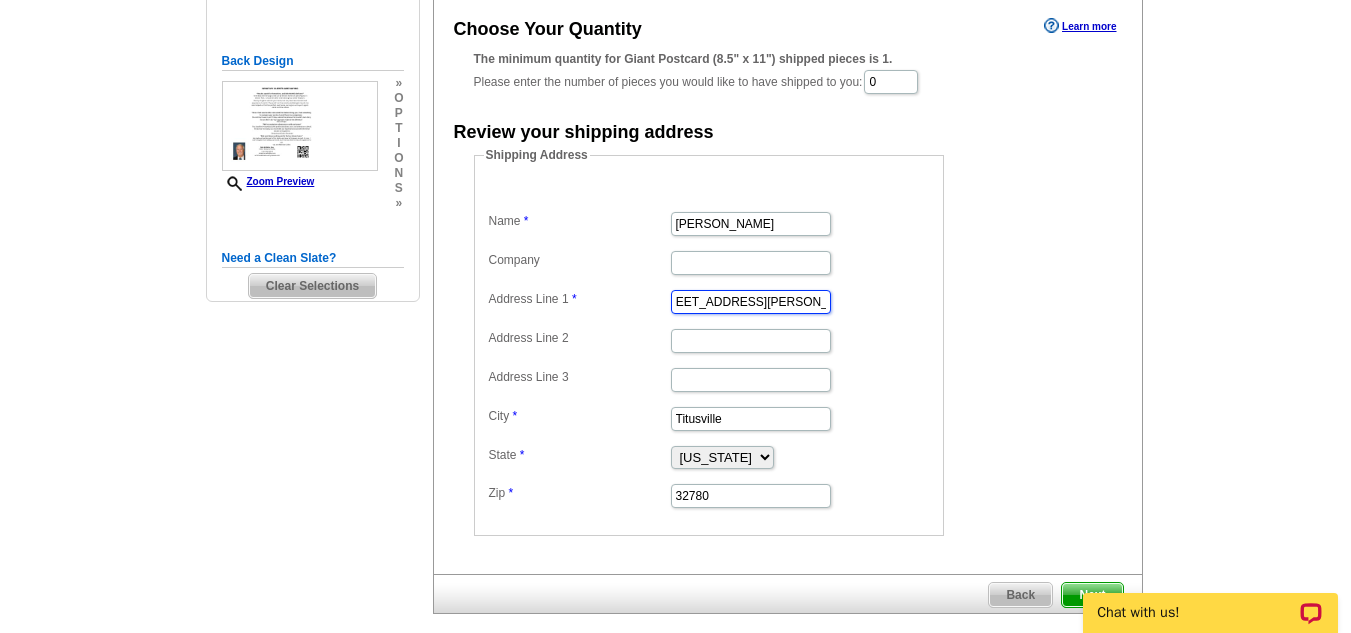 type on "349 Jones Fish Camp Beach Rd" 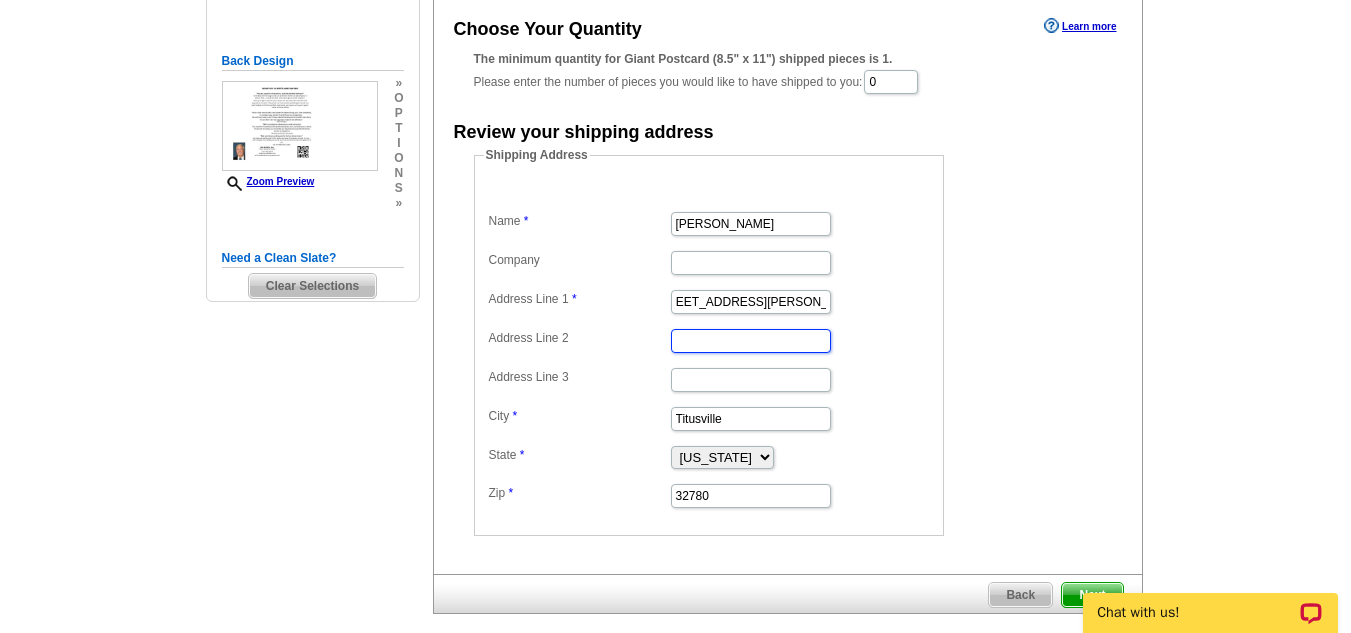 scroll, scrollTop: 0, scrollLeft: 0, axis: both 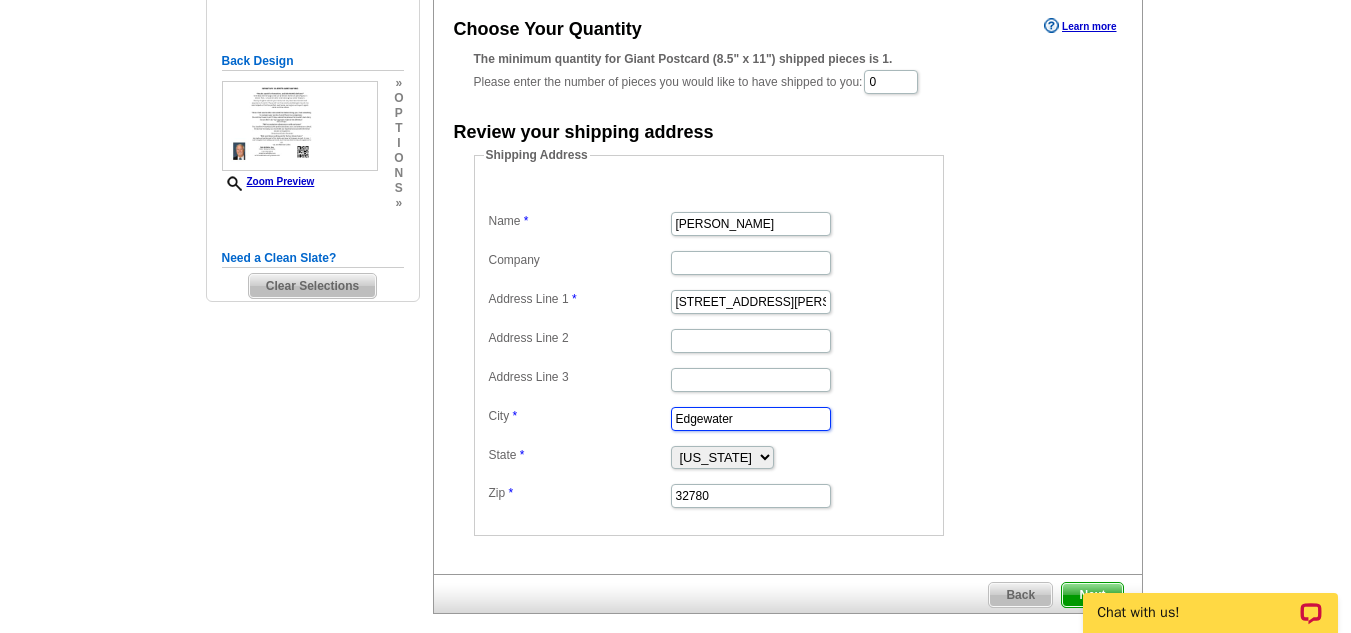 type on "Edgewater" 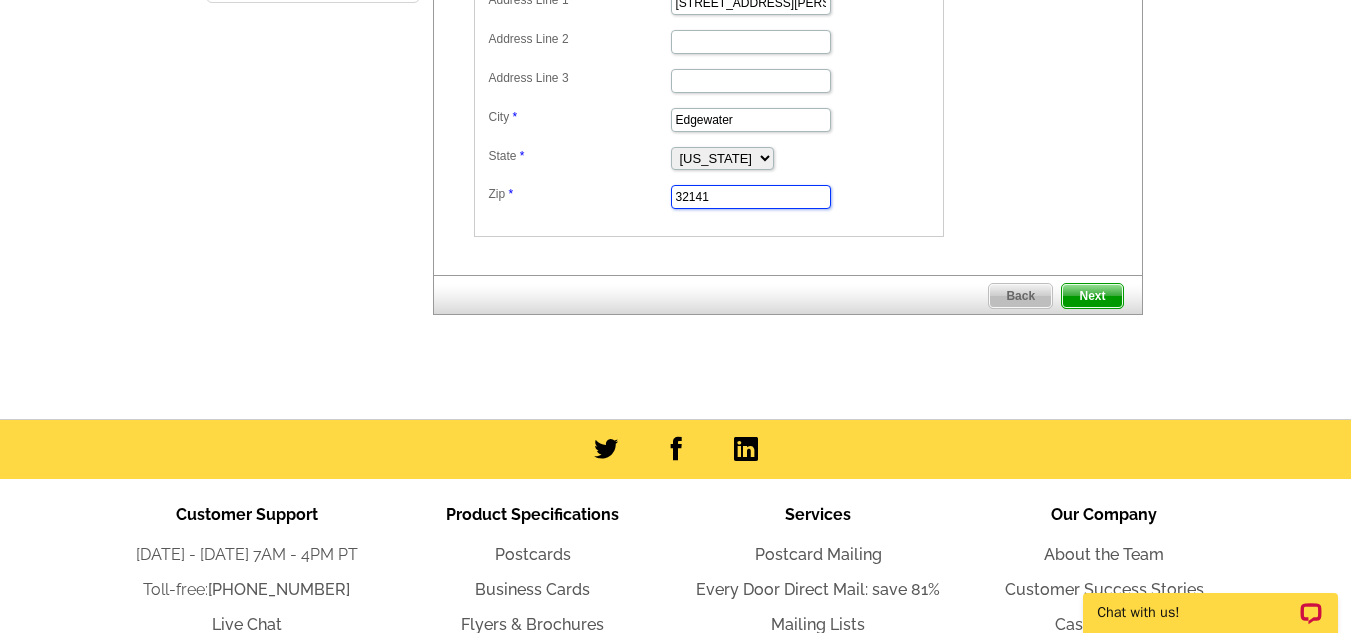 scroll, scrollTop: 700, scrollLeft: 0, axis: vertical 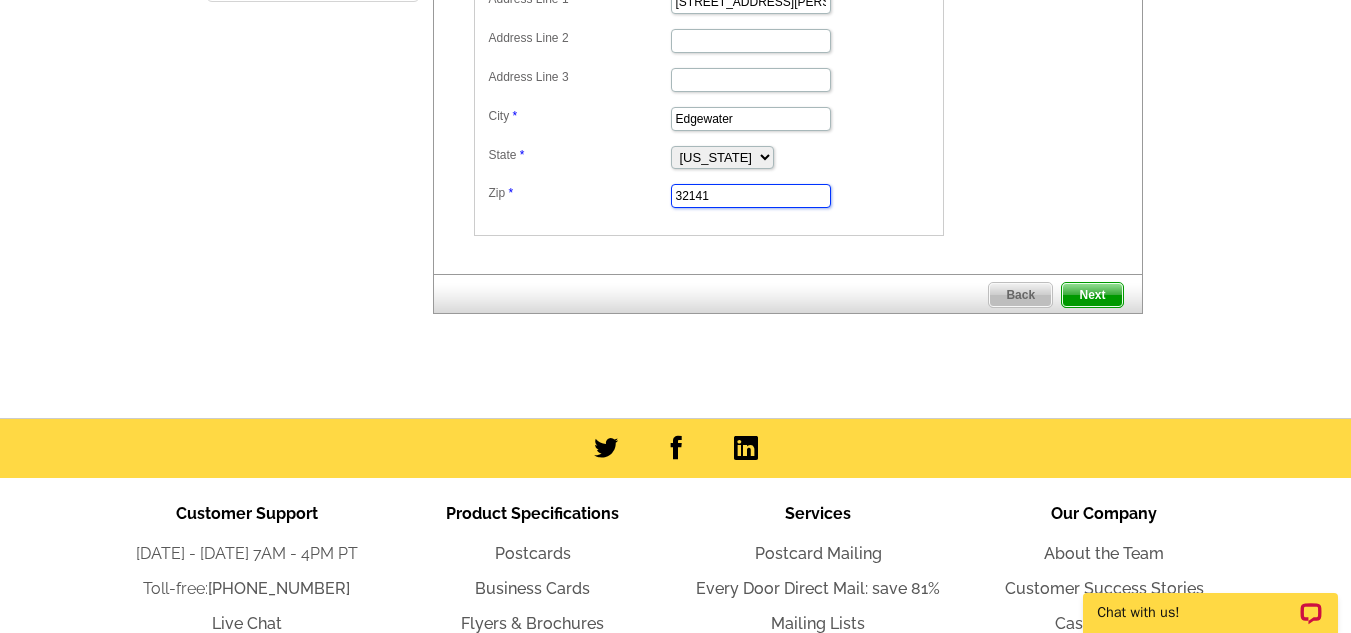 type on "32141" 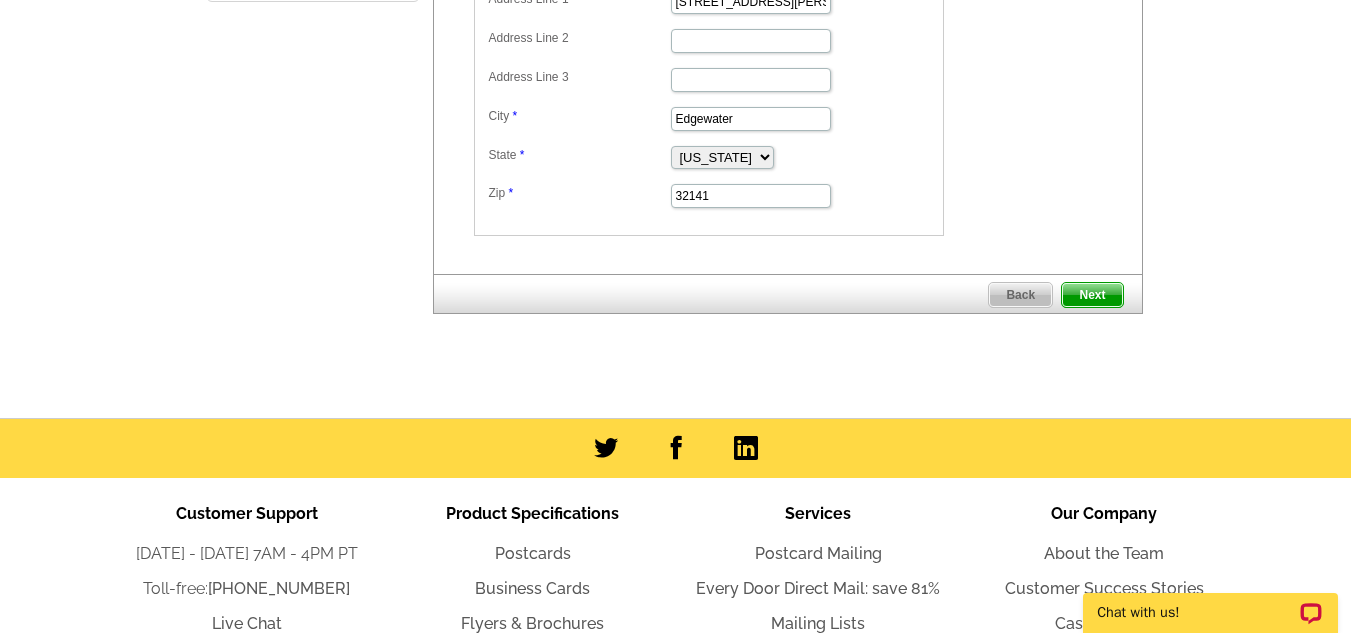 click on "Next" at bounding box center [1092, 295] 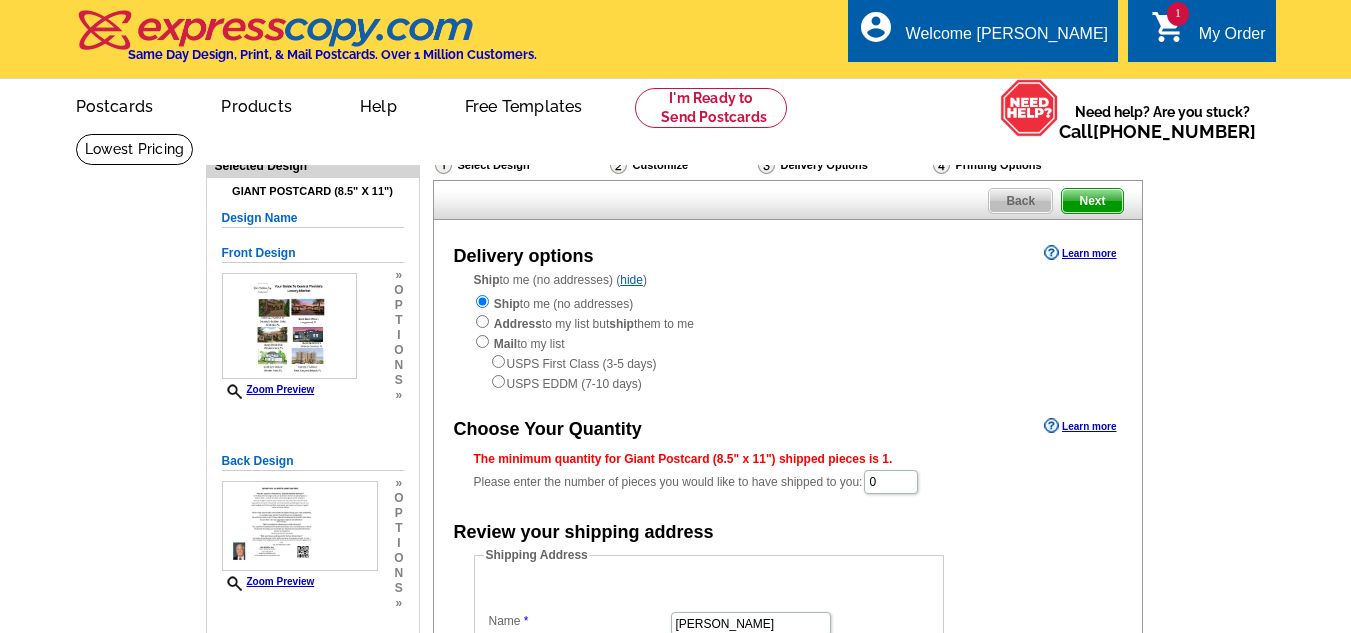 scroll, scrollTop: 0, scrollLeft: 0, axis: both 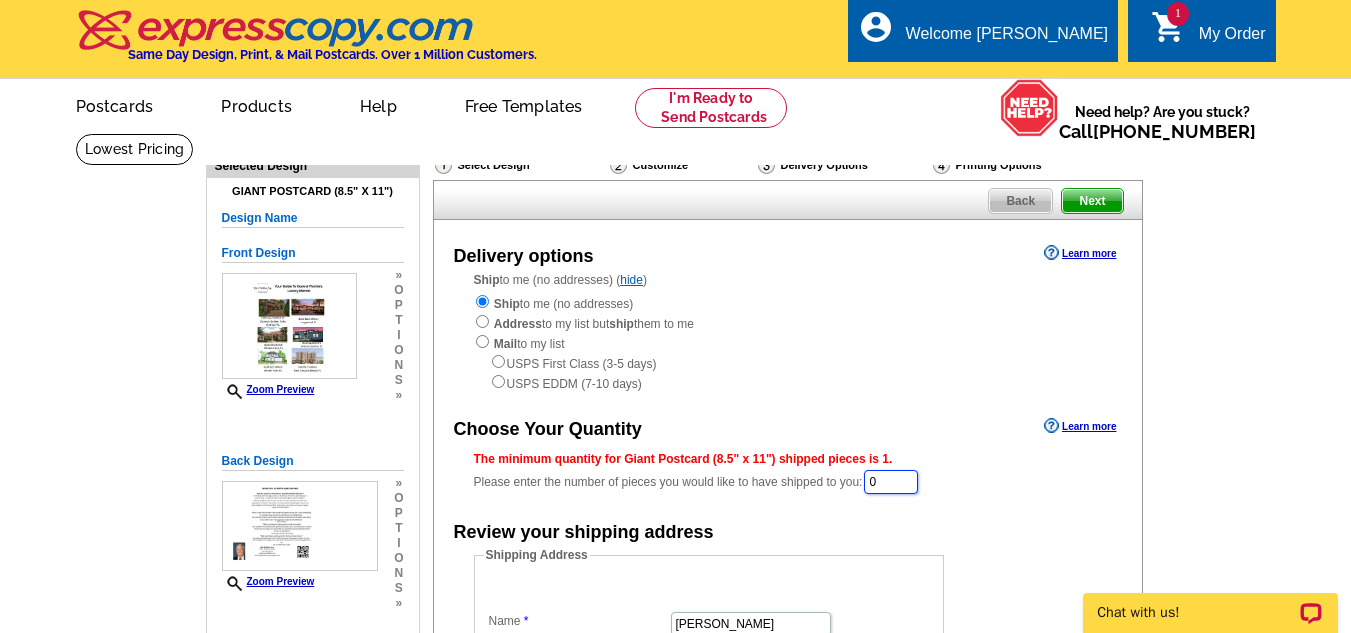 click on "0" at bounding box center [891, 482] 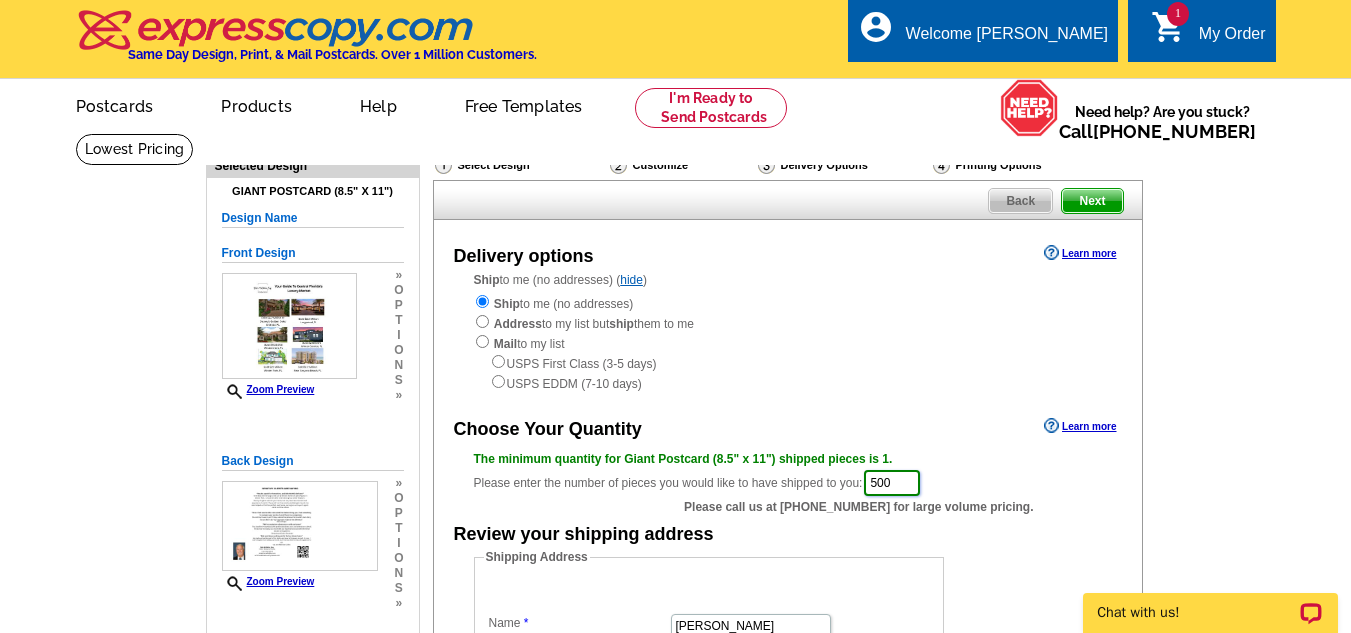 type on "500" 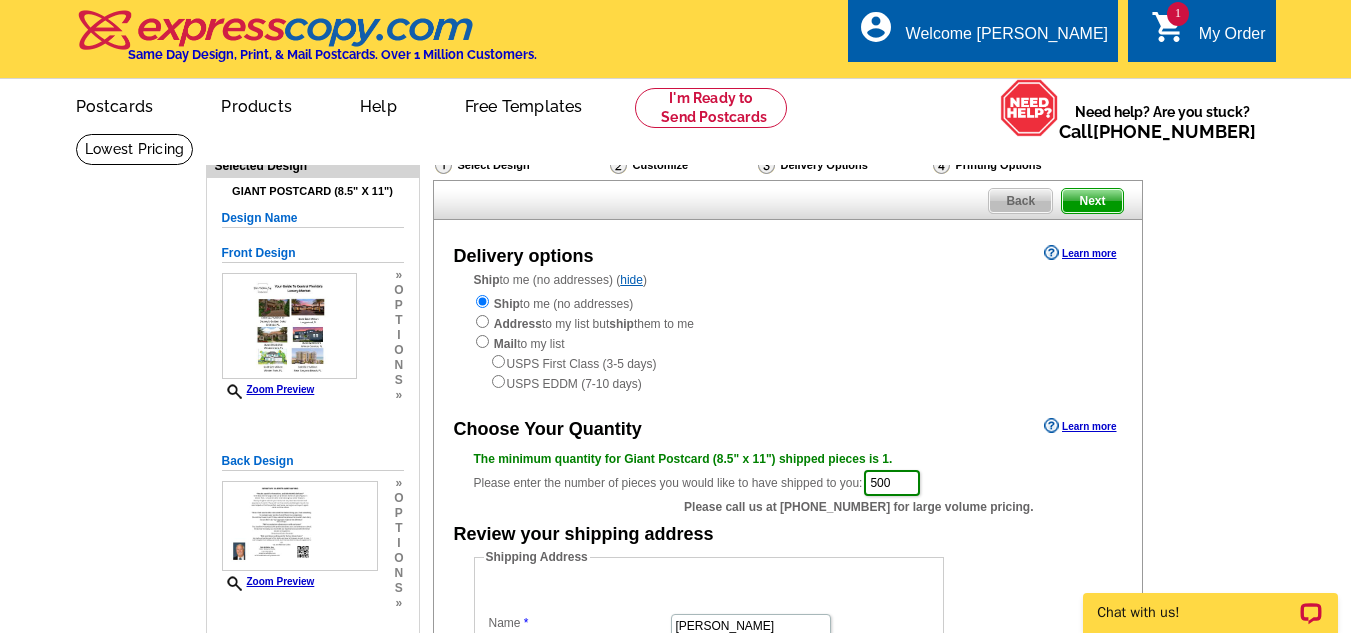 click on "The minimum quantity for Giant Postcard (8.5" x 11") shipped pieces is 1.
Please enter the number of pieces you would like to have shipped to you:
500
Please call us at [PHONE_NUMBER] for large volume pricing." at bounding box center (788, 474) 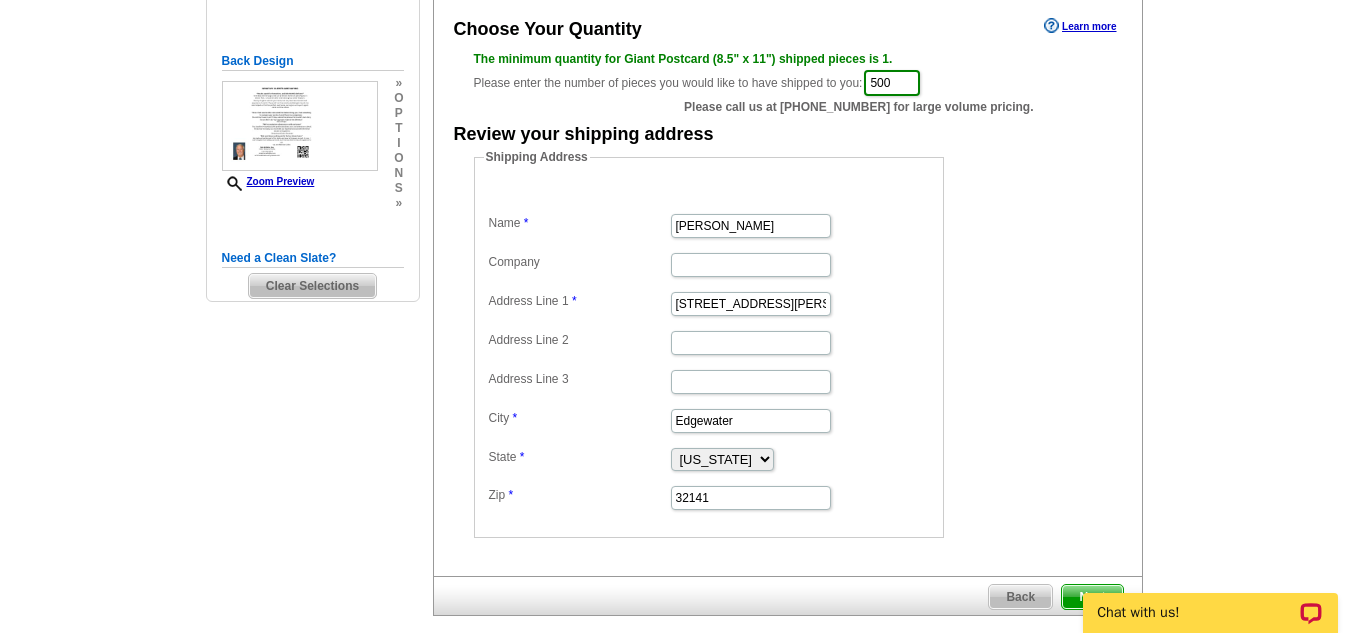 scroll, scrollTop: 600, scrollLeft: 0, axis: vertical 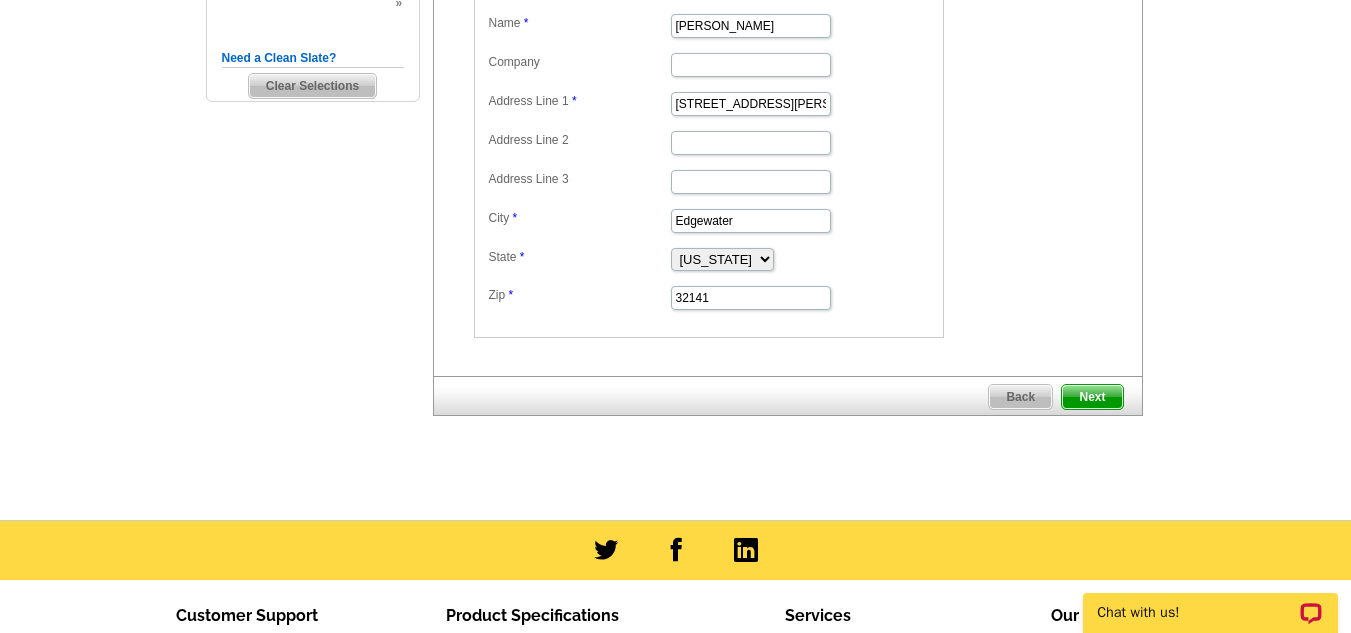 click on "Next" at bounding box center (1092, 397) 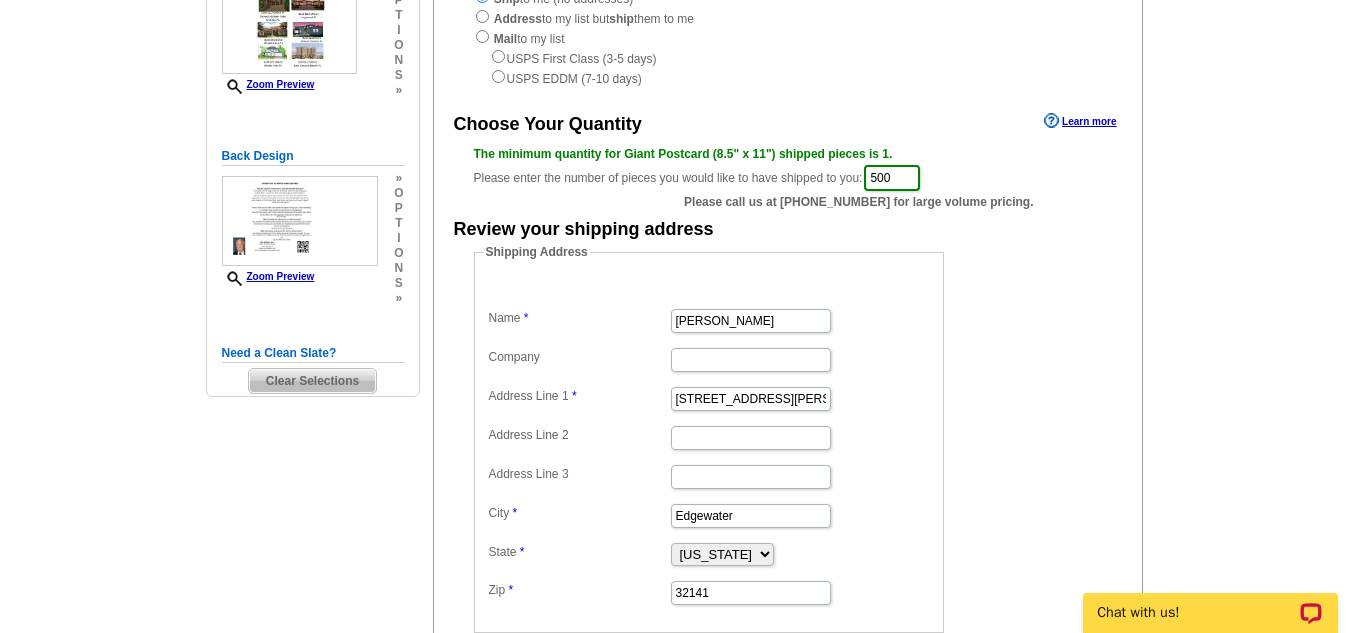 scroll, scrollTop: 300, scrollLeft: 0, axis: vertical 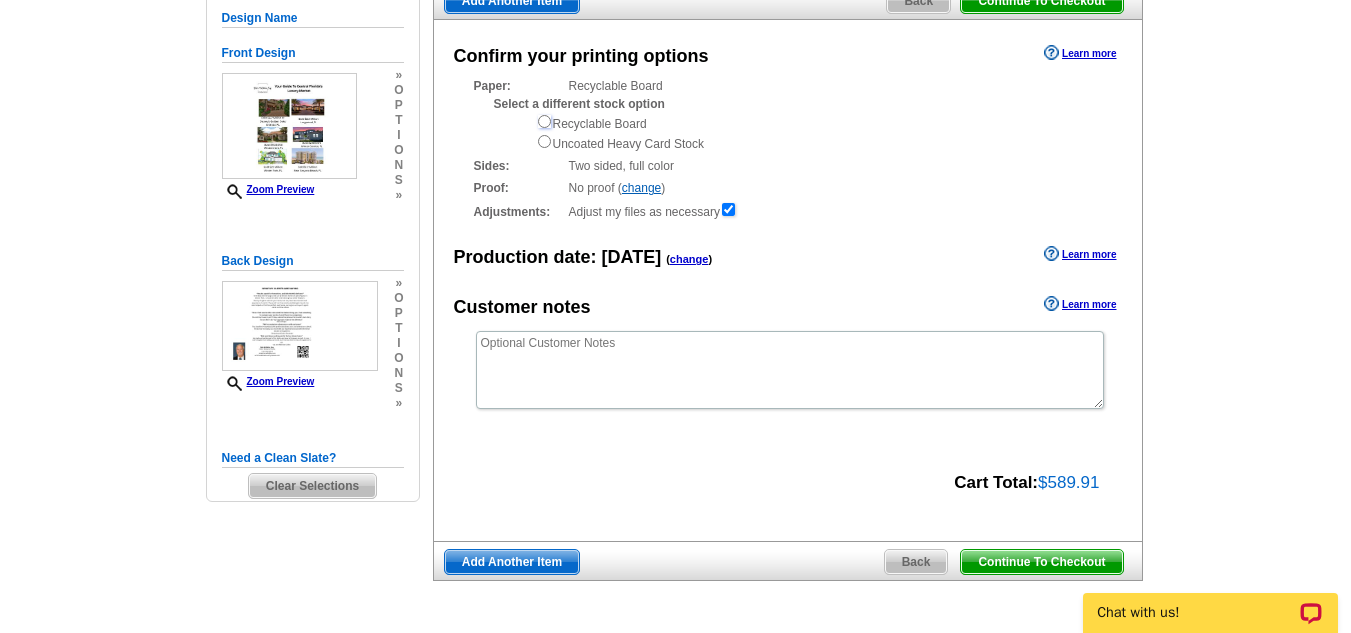 click at bounding box center (544, 121) 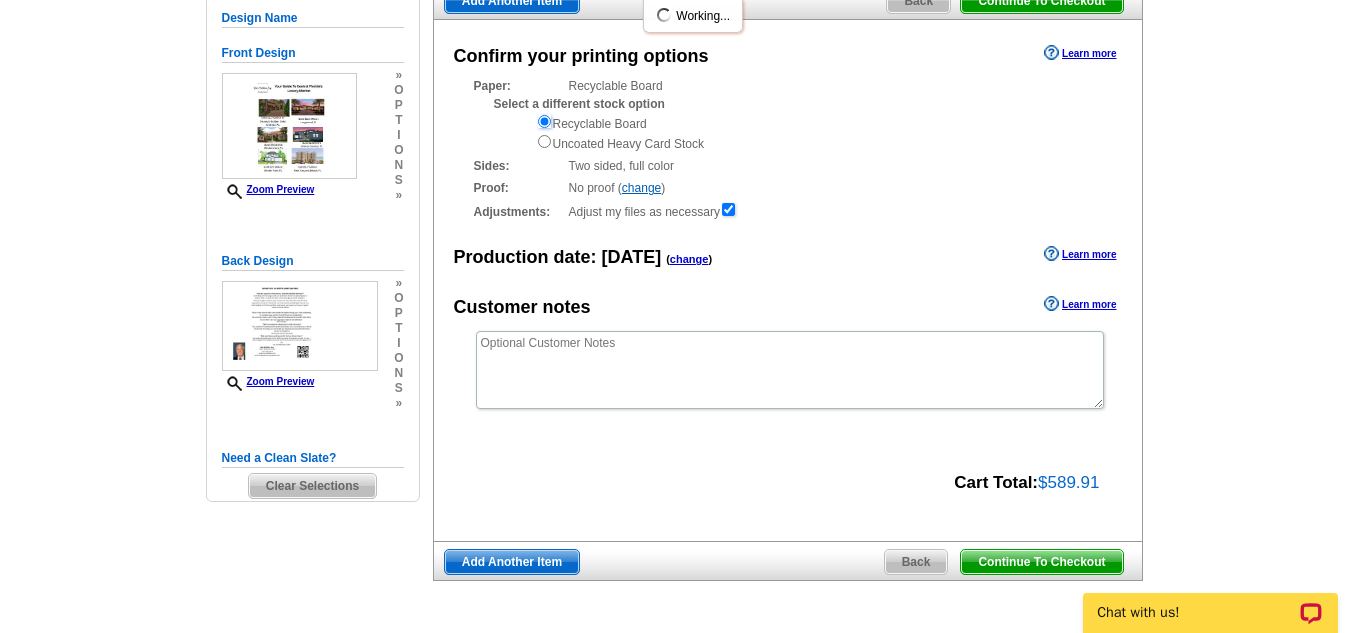 scroll, scrollTop: 0, scrollLeft: 0, axis: both 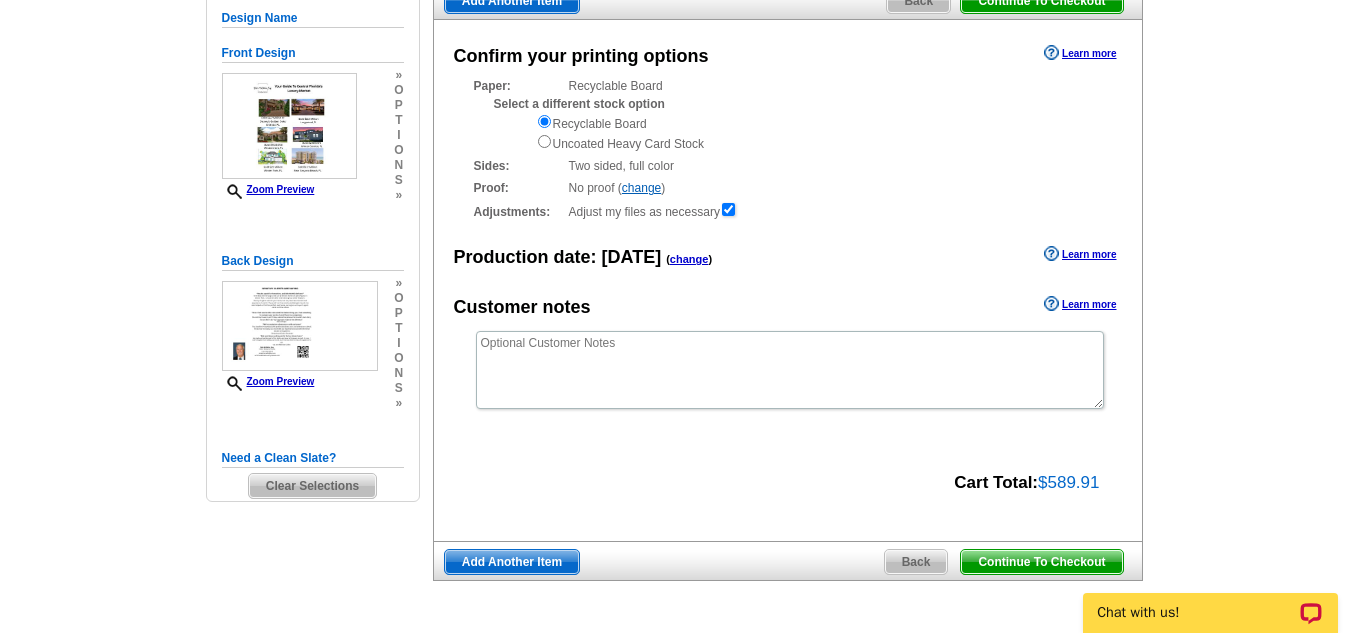 click on "Continue To Checkout" at bounding box center [1041, 562] 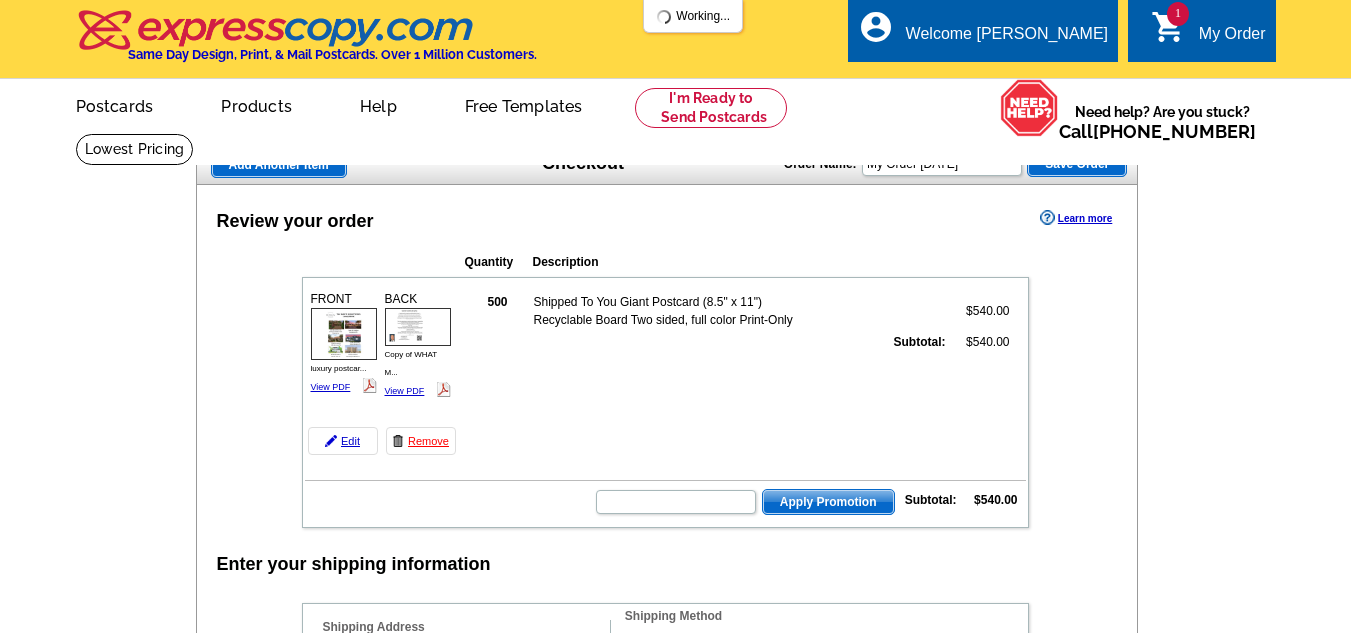 scroll, scrollTop: 0, scrollLeft: 0, axis: both 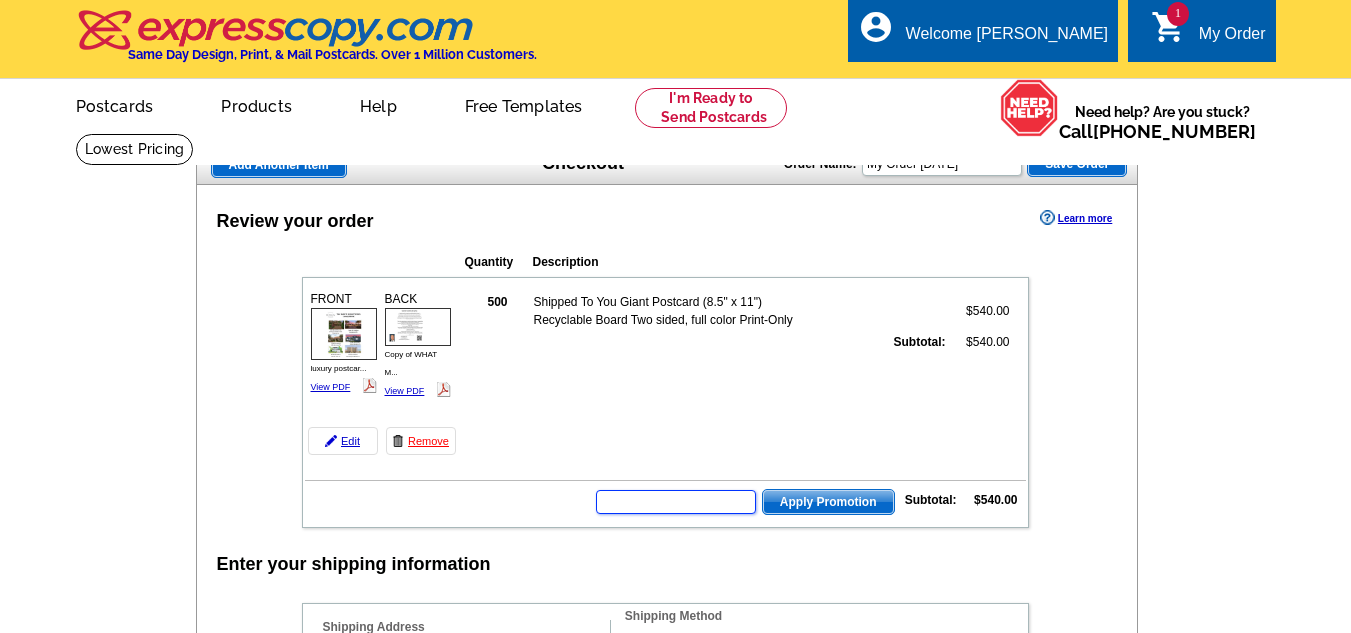 click at bounding box center (676, 502) 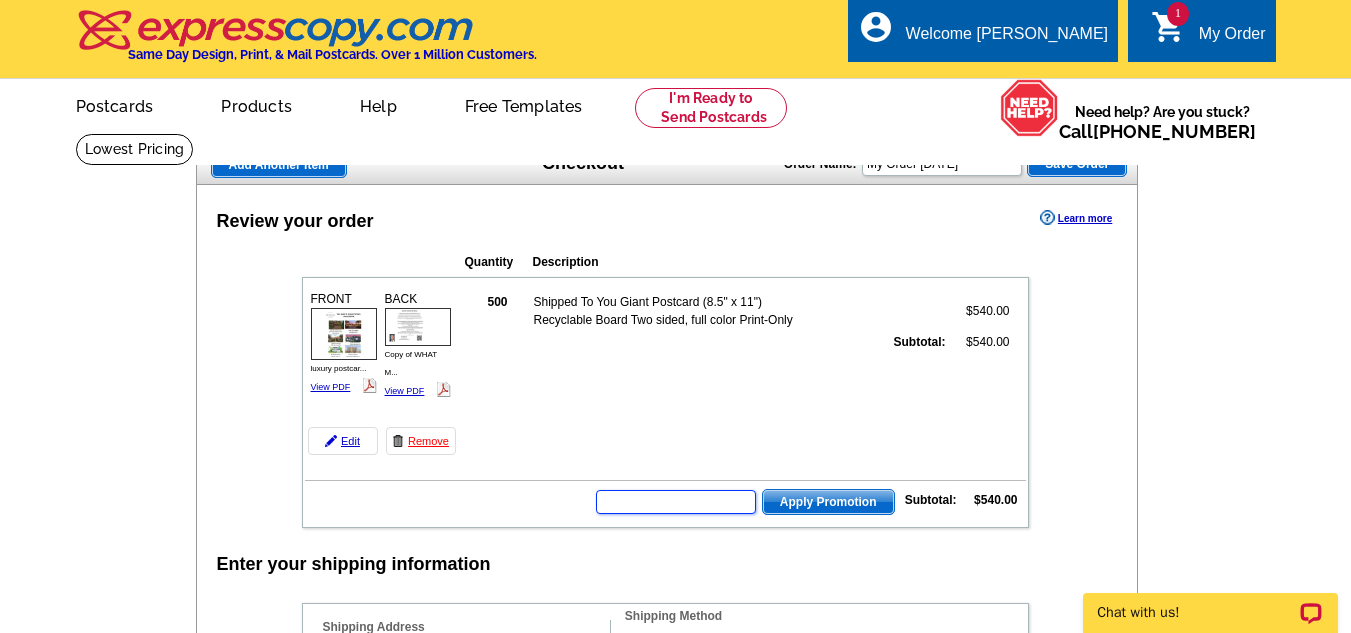 scroll, scrollTop: 0, scrollLeft: 0, axis: both 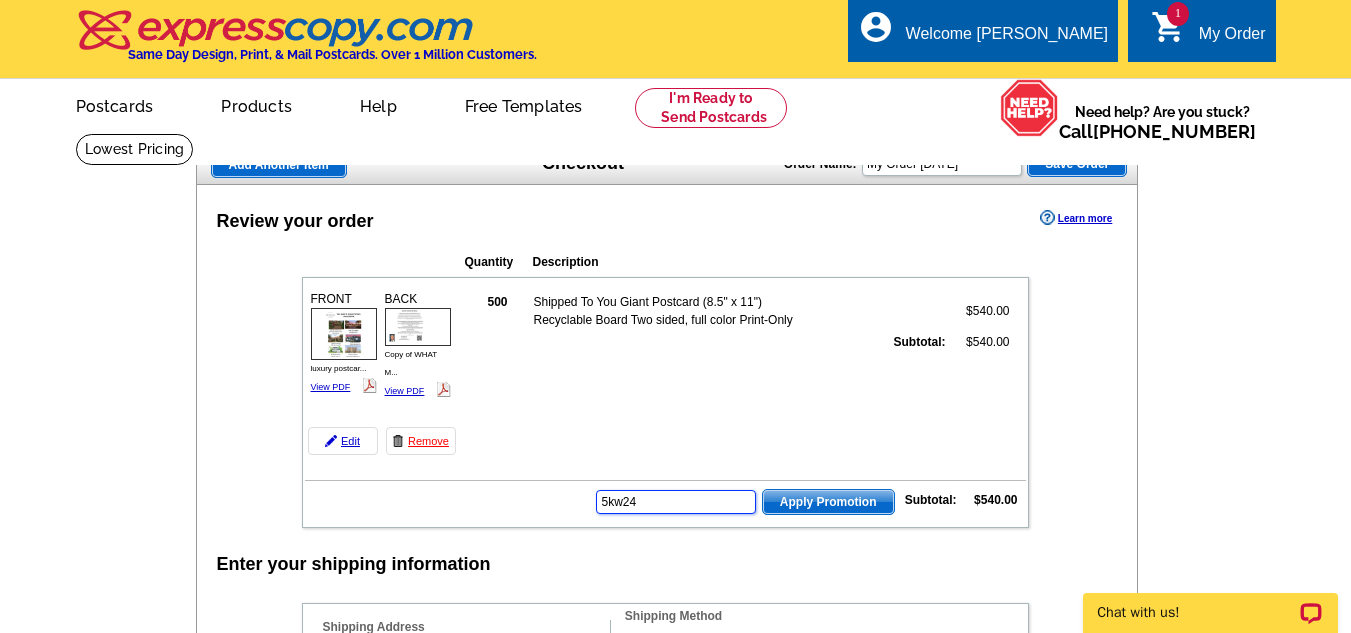 type on "5kw24" 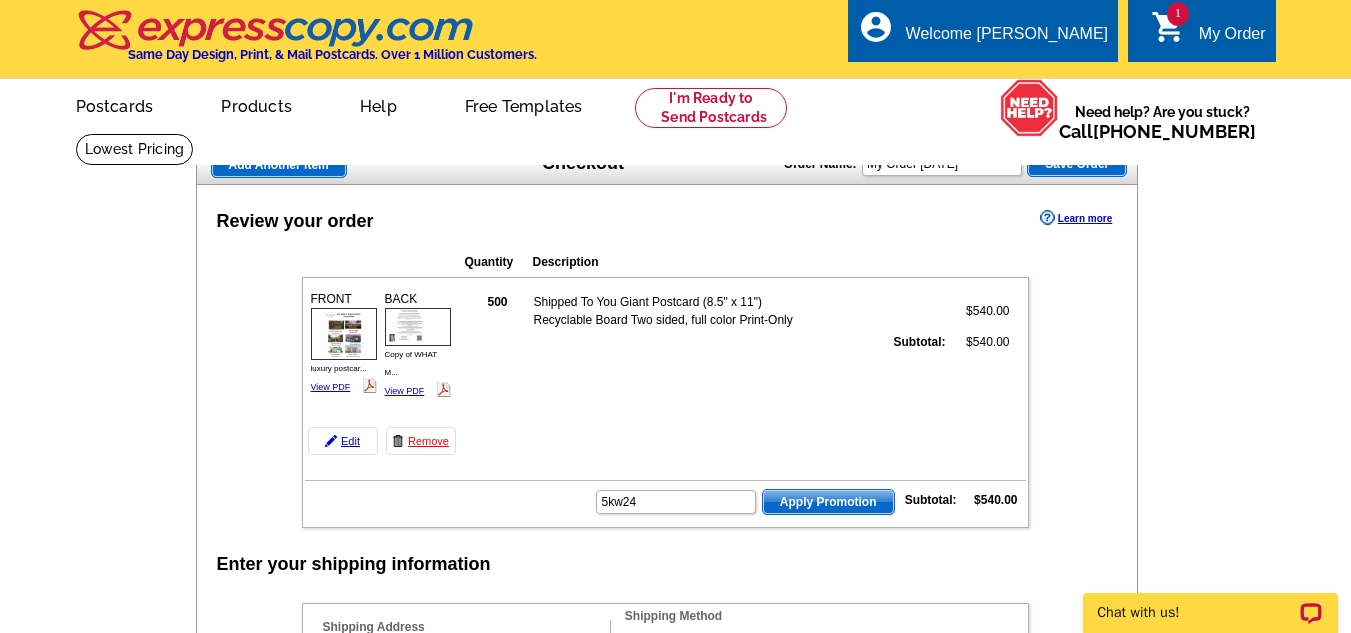 click on "Apply Promotion" at bounding box center (828, 502) 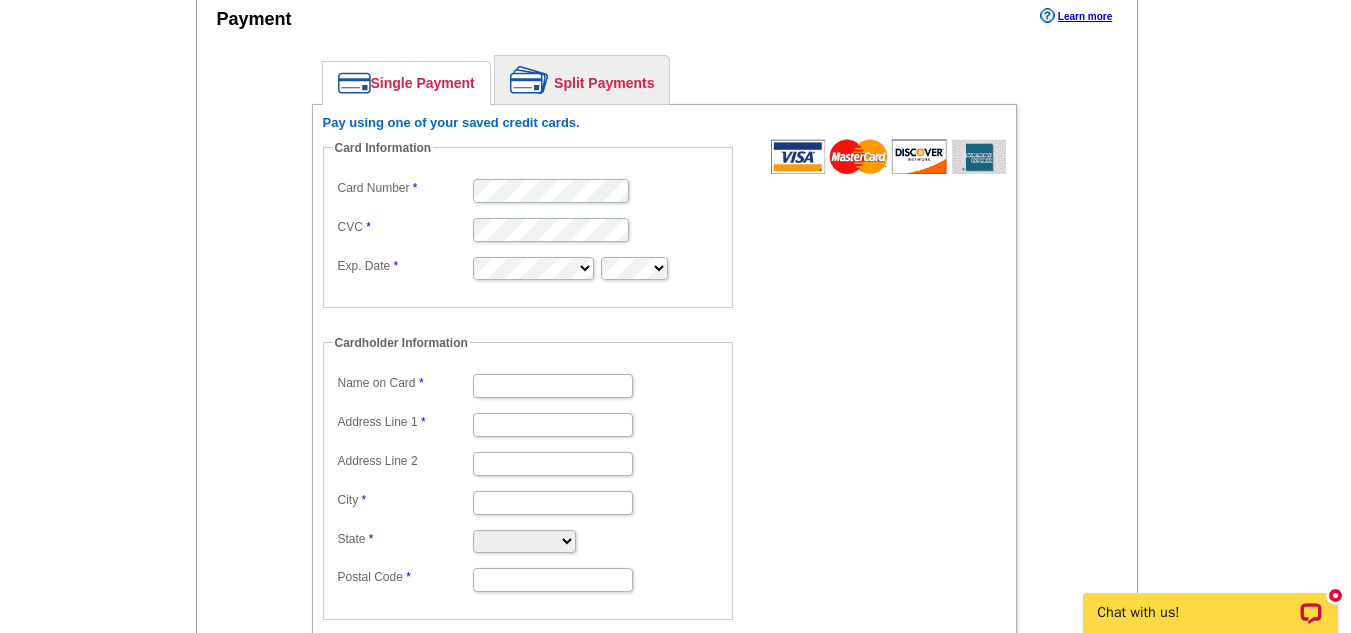 scroll, scrollTop: 1300, scrollLeft: 0, axis: vertical 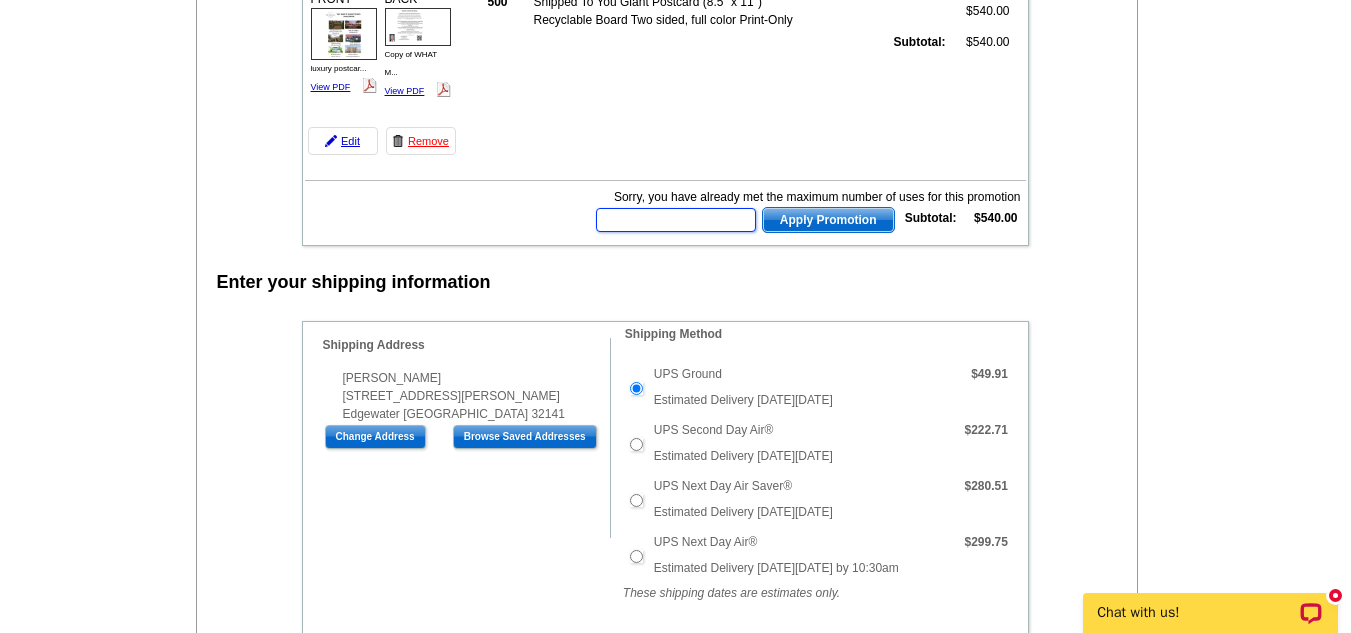 click at bounding box center [676, 220] 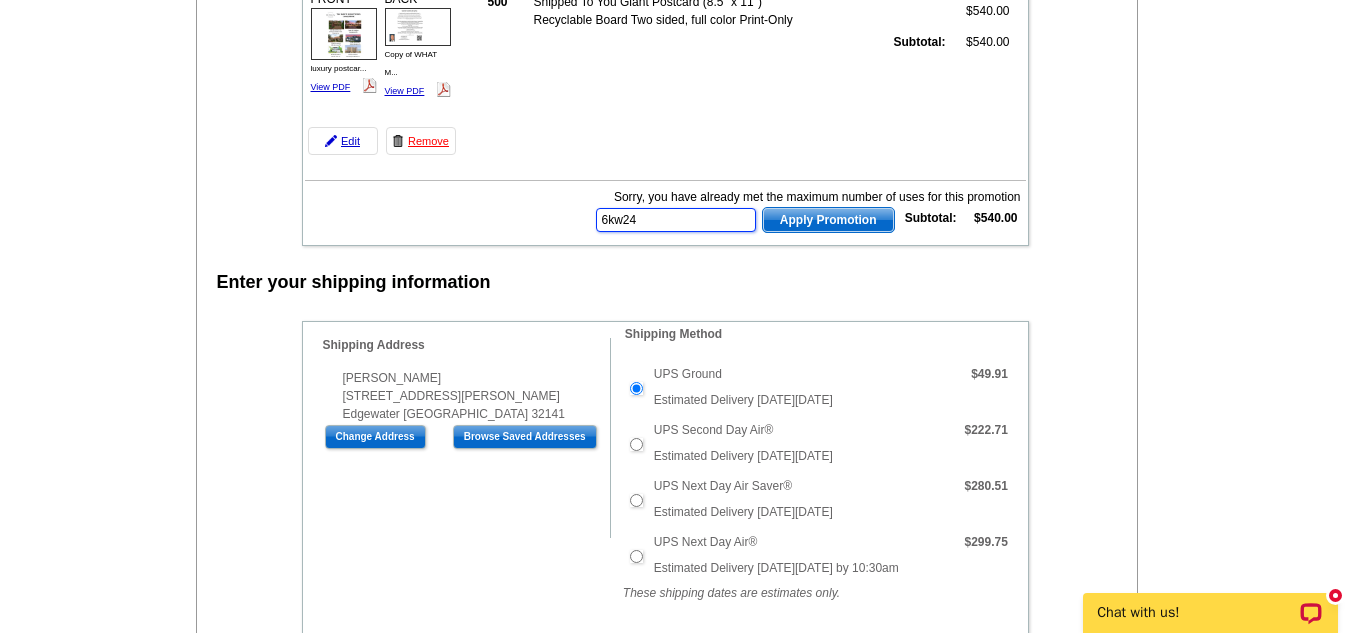 type on "6kw24" 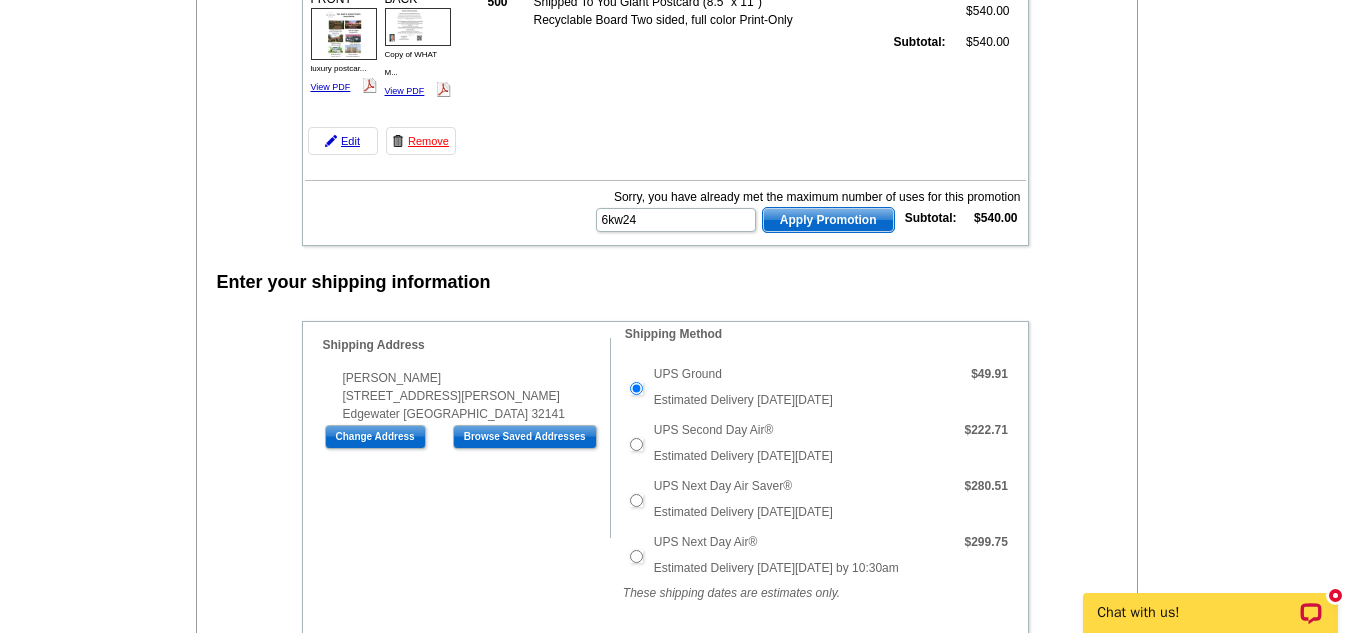 click on "Apply Promotion" at bounding box center [828, 220] 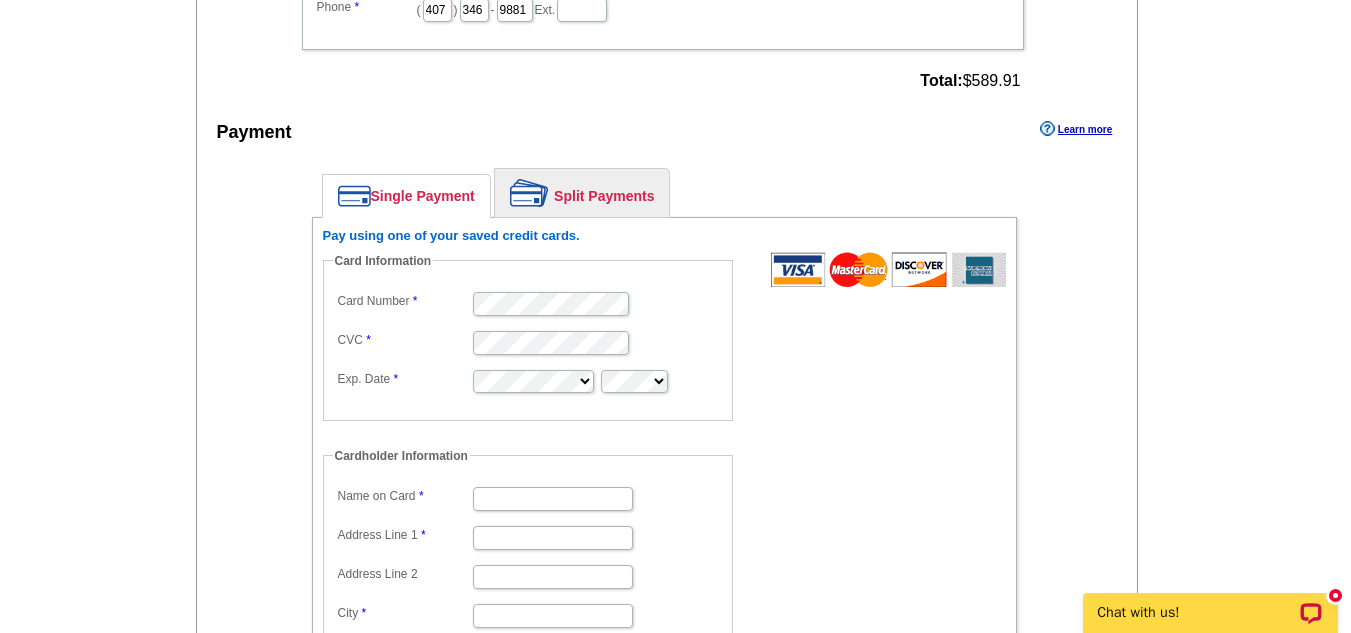 scroll, scrollTop: 1300, scrollLeft: 0, axis: vertical 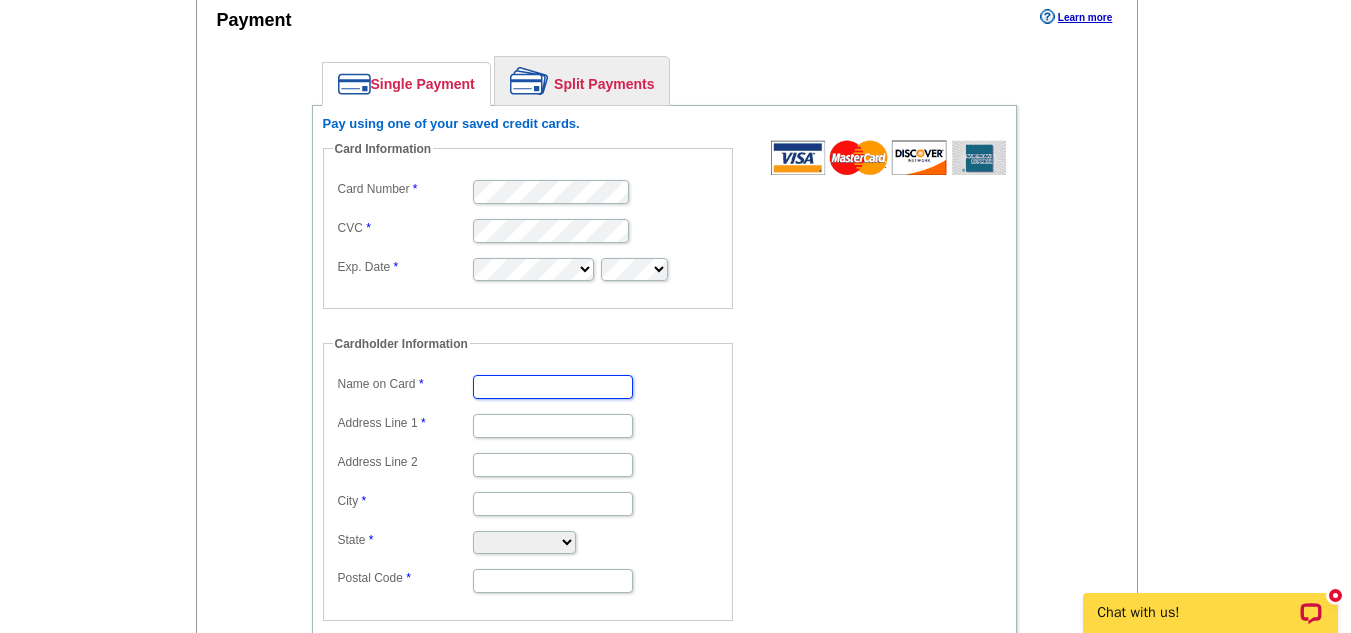 click on "Name on Card" at bounding box center [553, 387] 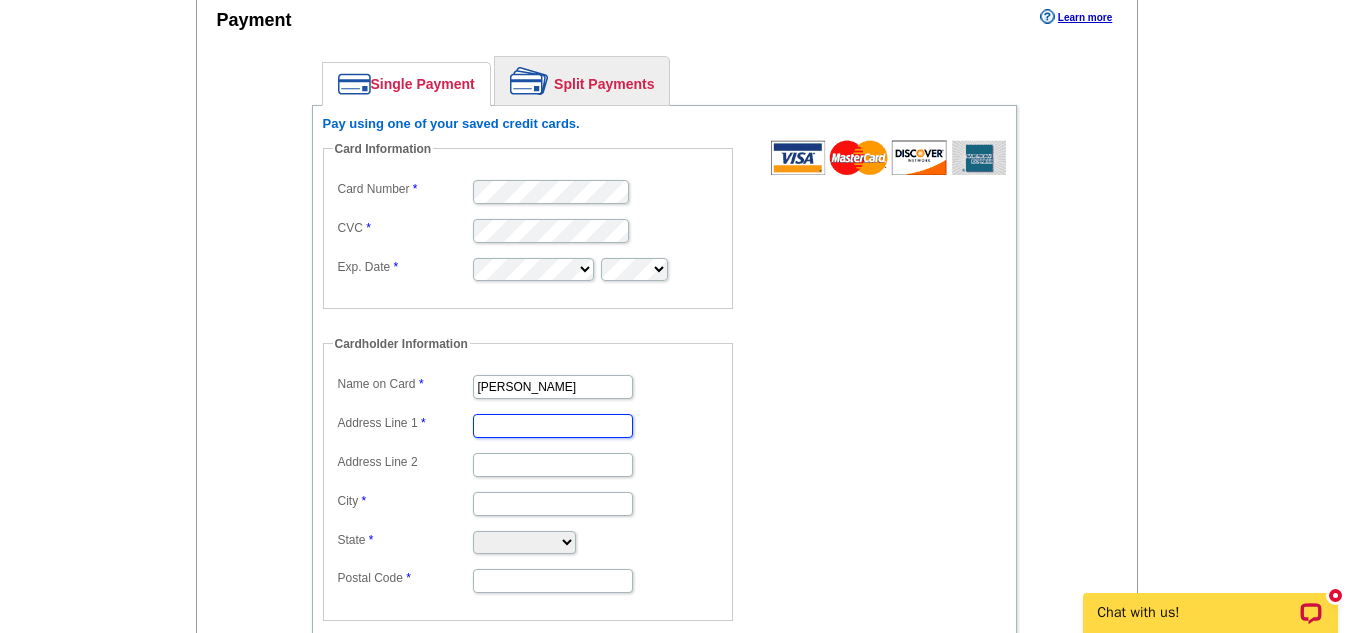 click on "Address Line 1" at bounding box center (553, 426) 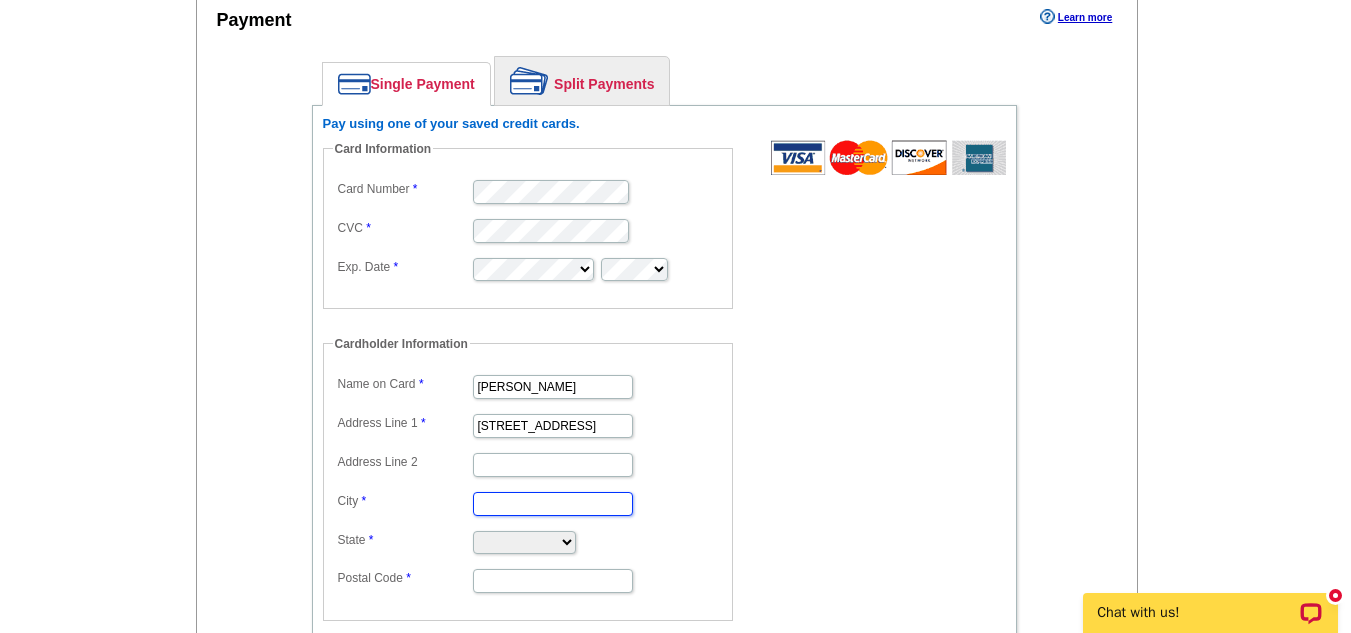 type on "TITUSVILLE" 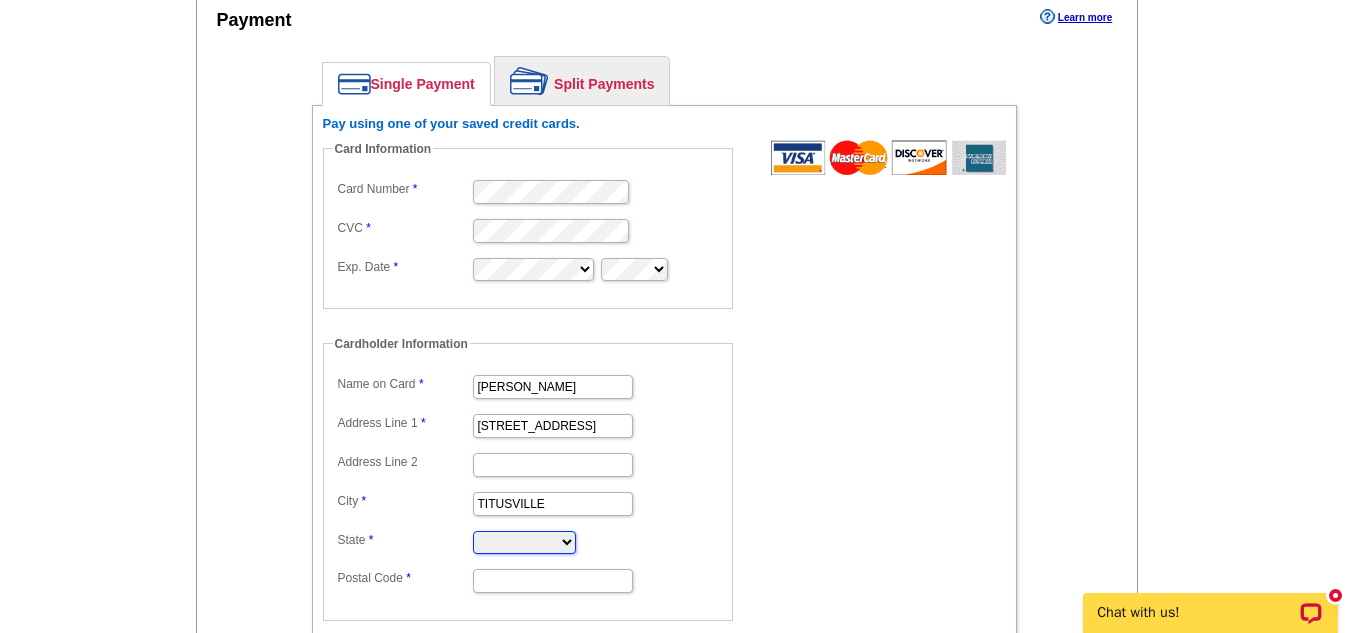 select on "FL" 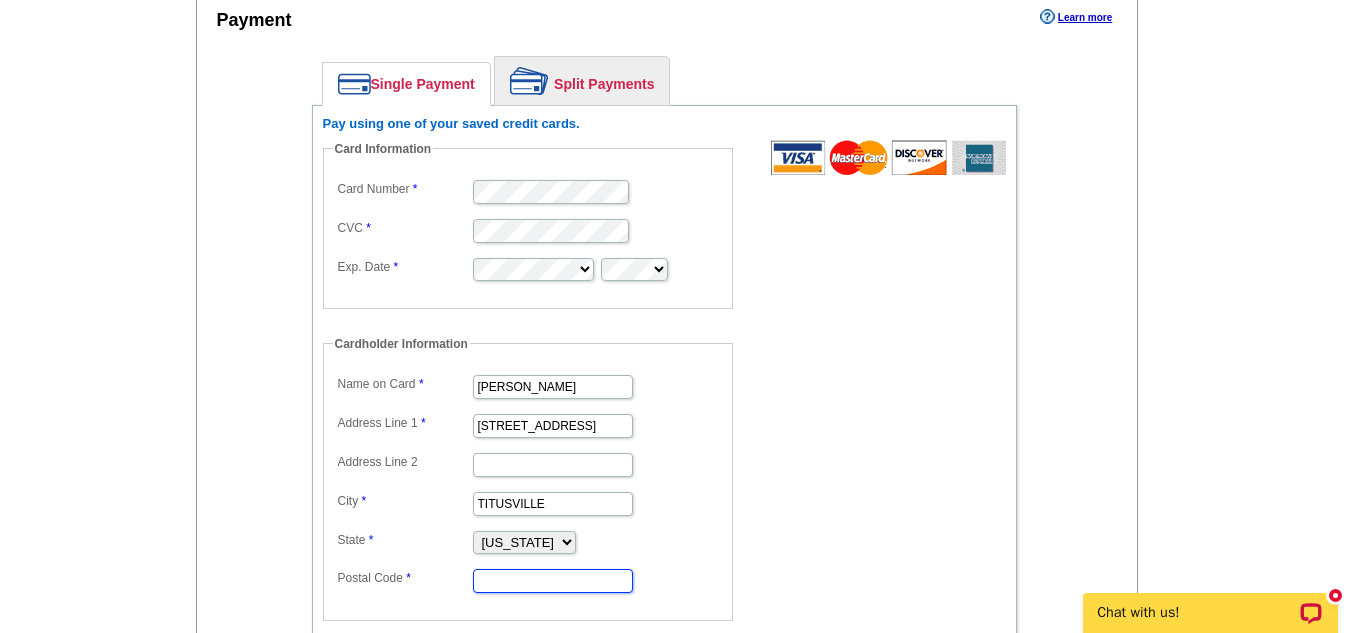 type on "32780" 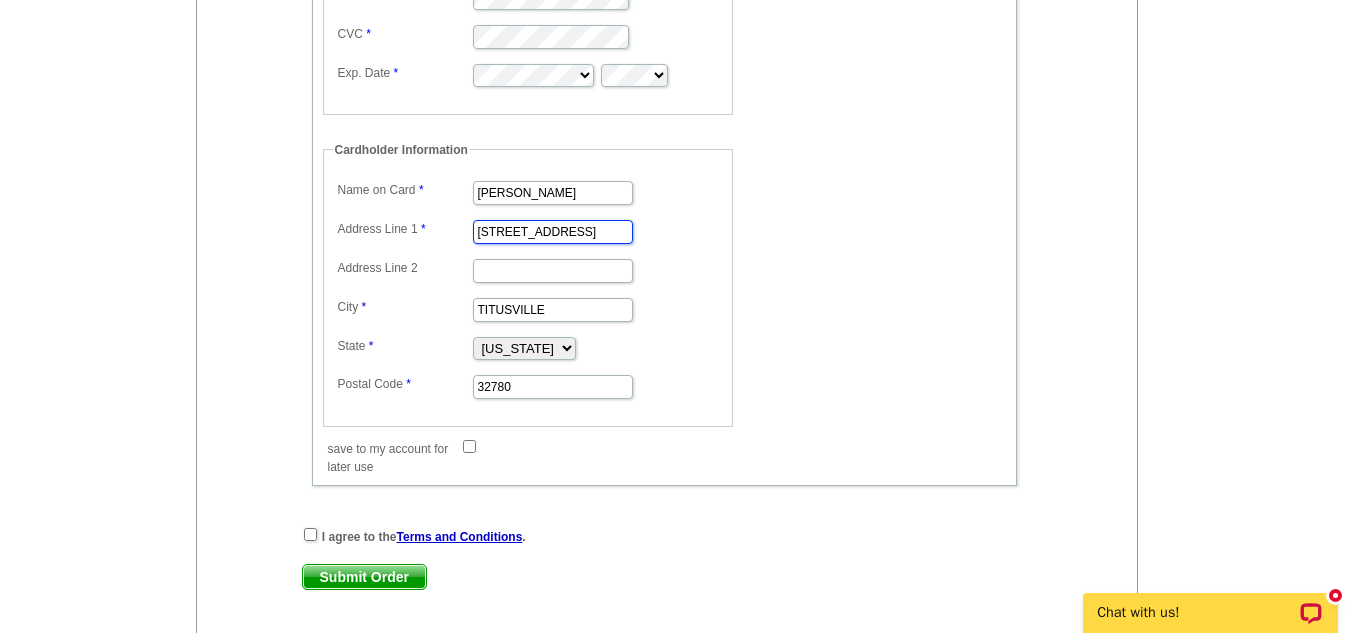 scroll, scrollTop: 1500, scrollLeft: 0, axis: vertical 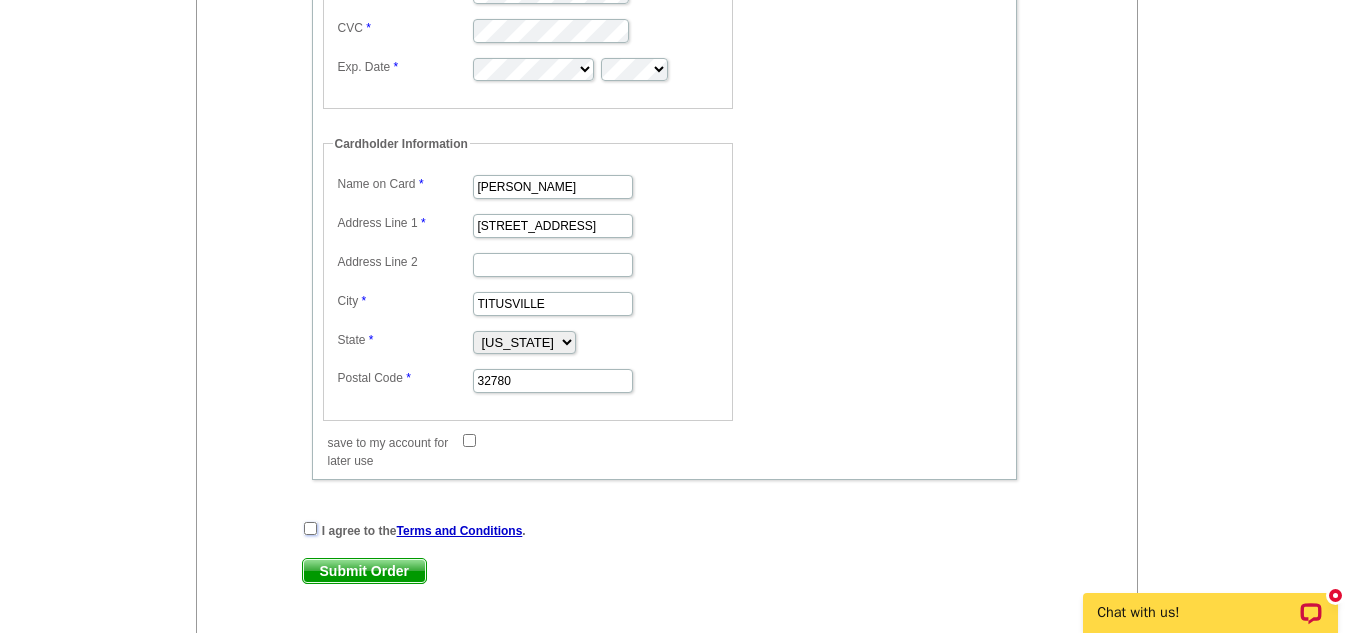 click at bounding box center [310, 528] 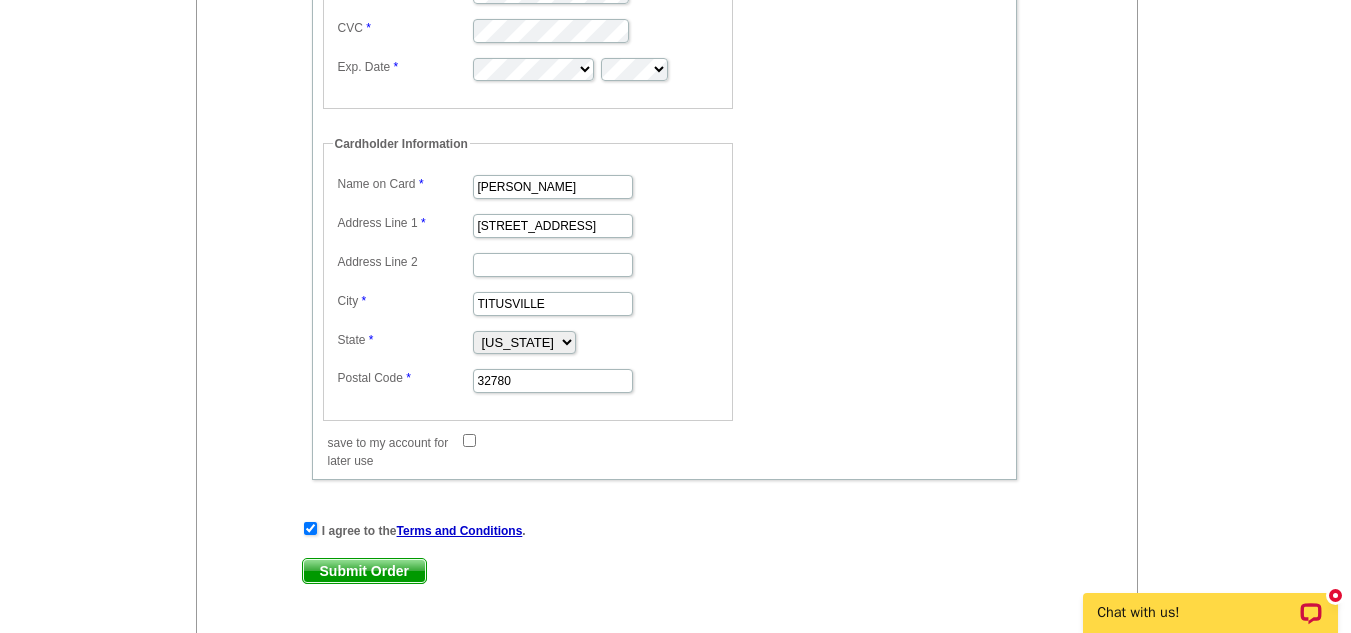 click on "Submit Order" at bounding box center [364, 571] 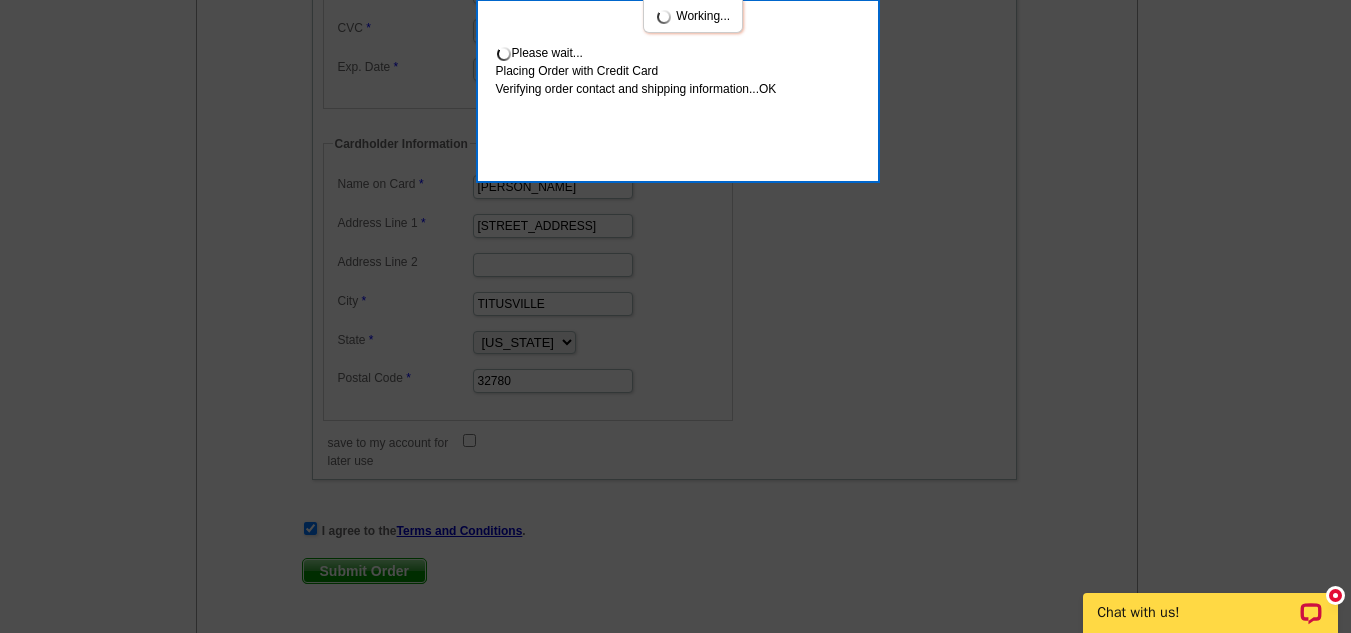 scroll, scrollTop: 1609, scrollLeft: 0, axis: vertical 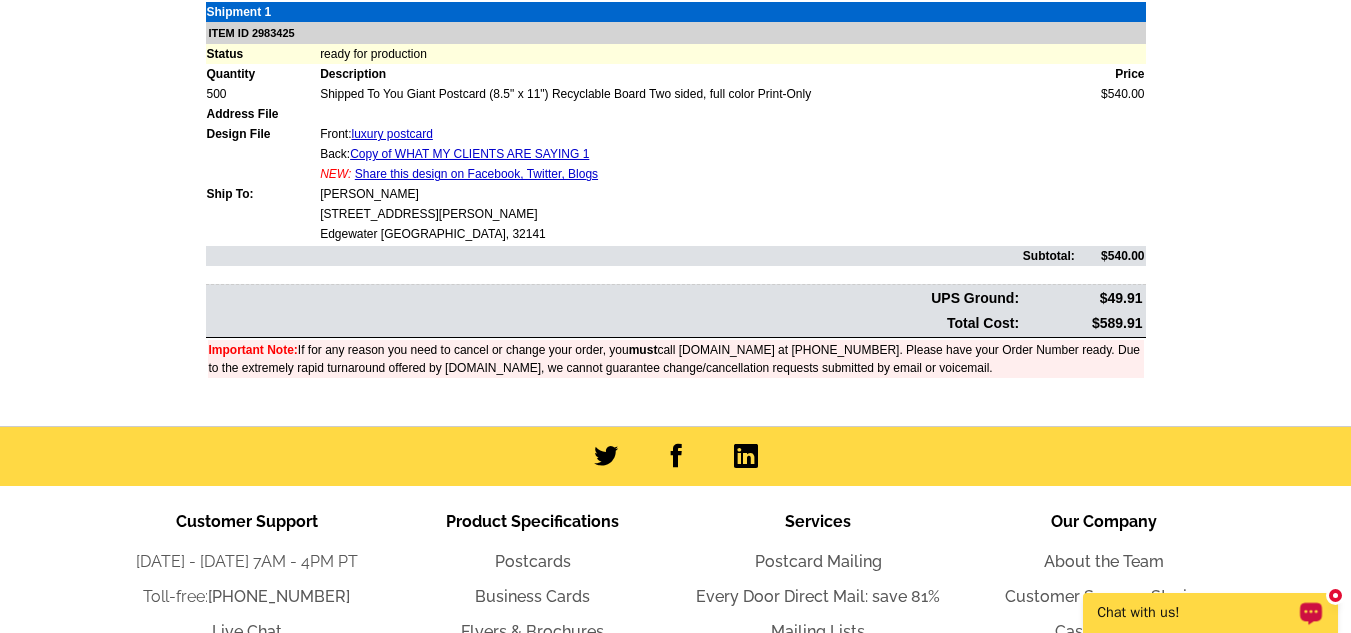 click on "Chat with us!" at bounding box center (1197, 613) 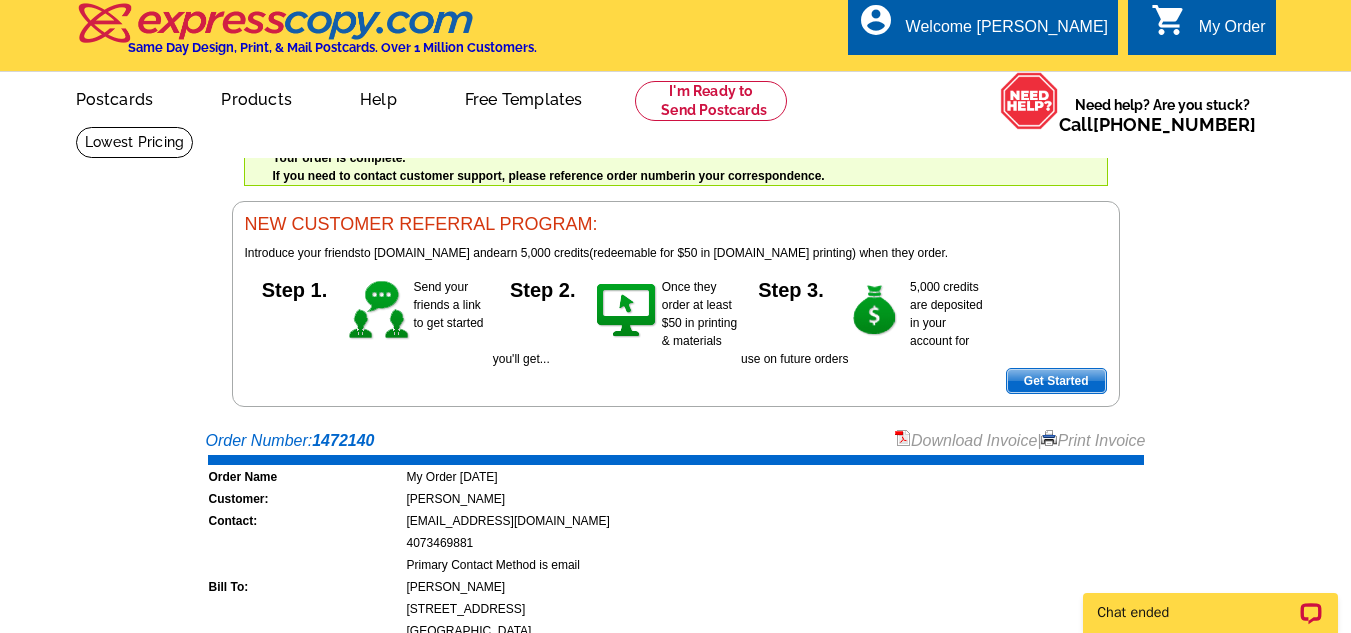 scroll, scrollTop: 0, scrollLeft: 0, axis: both 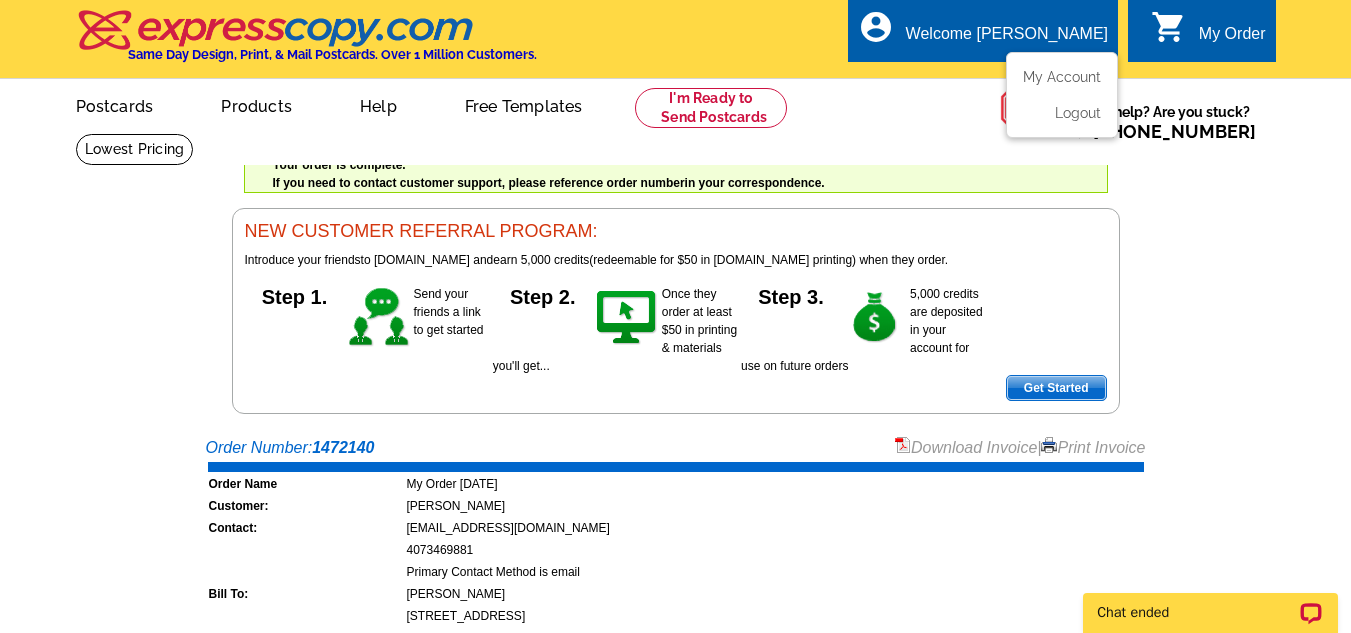 click on "Welcome [PERSON_NAME]" at bounding box center [1007, 39] 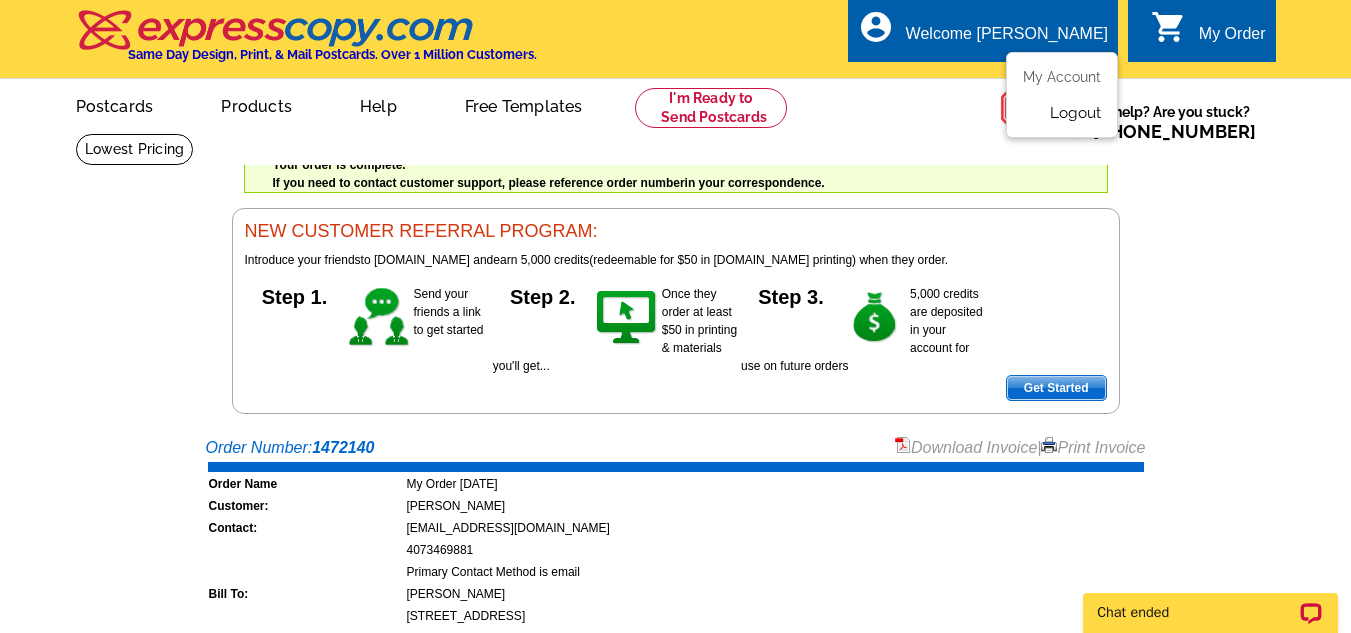 click on "Logout" at bounding box center [1075, 113] 